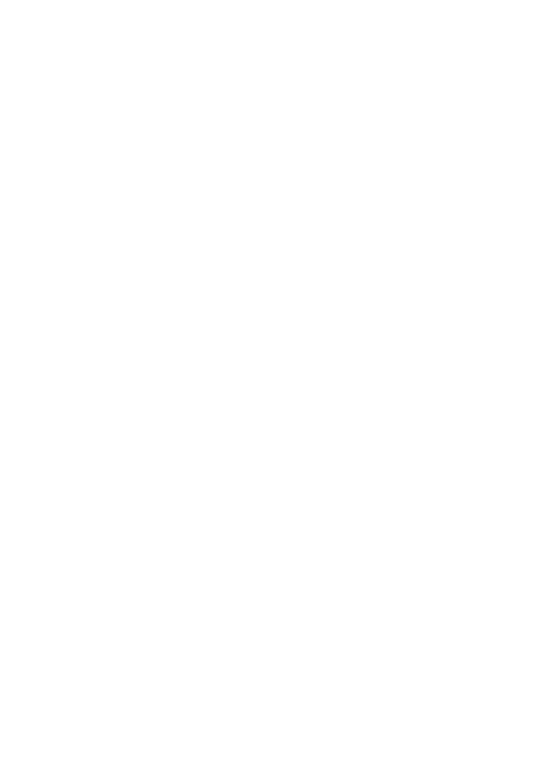 scroll, scrollTop: 0, scrollLeft: 0, axis: both 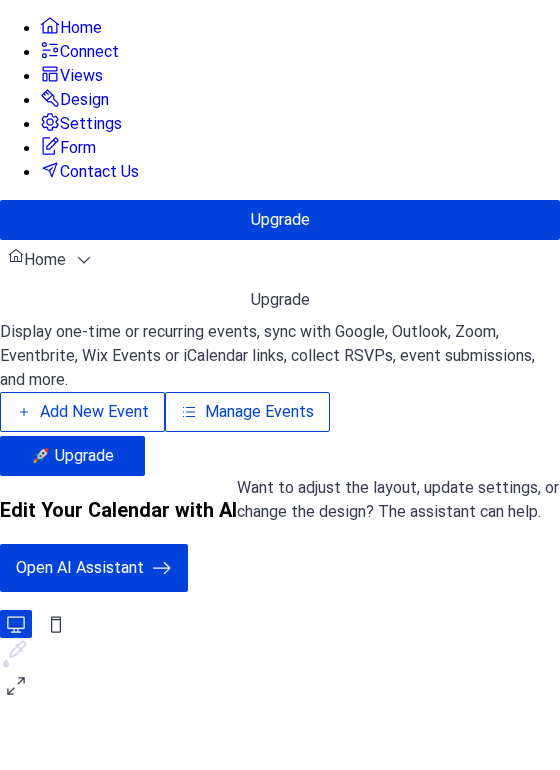 click on "Add New Event" at bounding box center (94, 412) 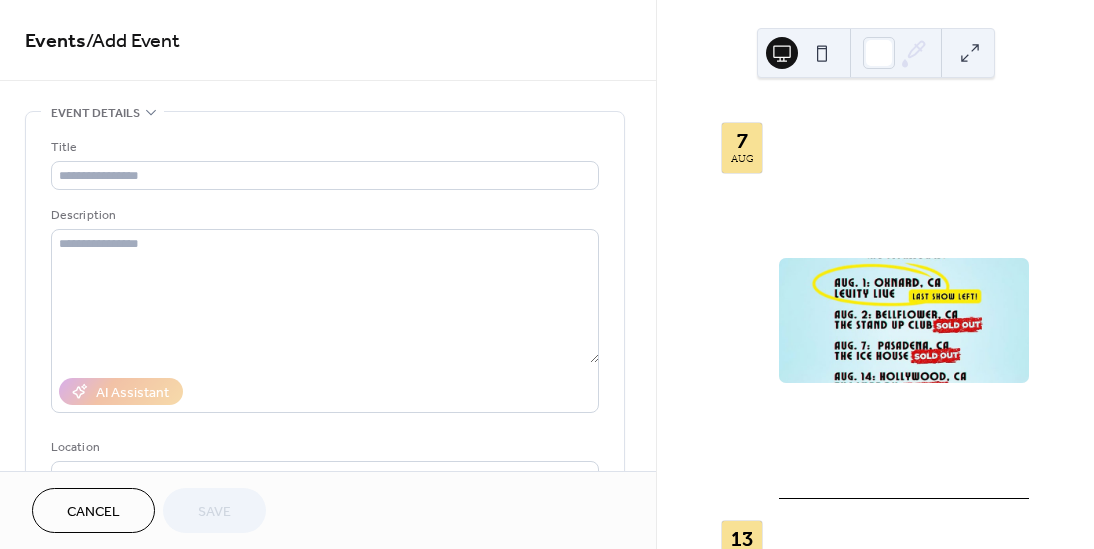 click on "**********" at bounding box center (328, 720) 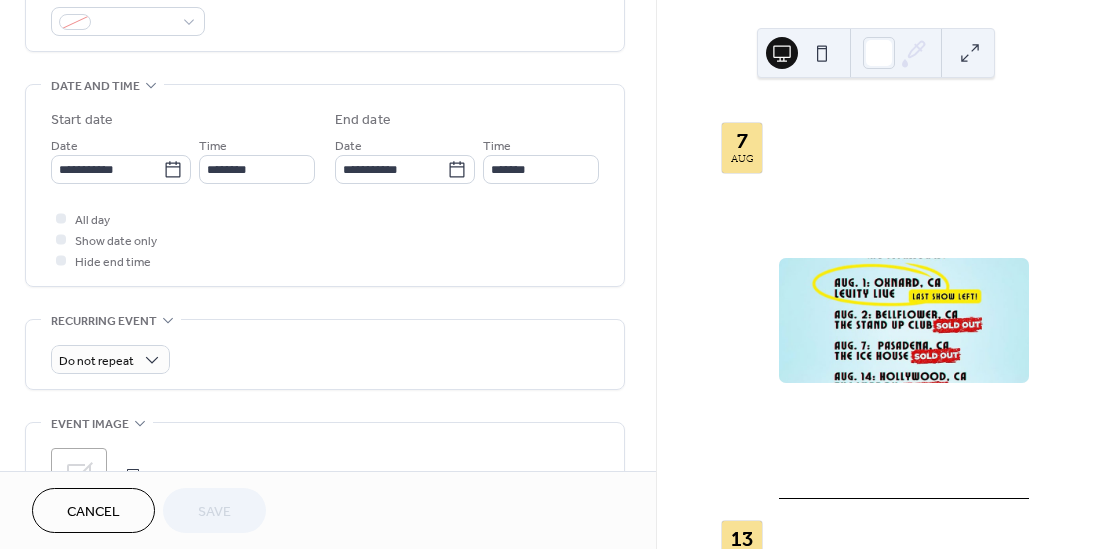 scroll, scrollTop: 445, scrollLeft: 0, axis: vertical 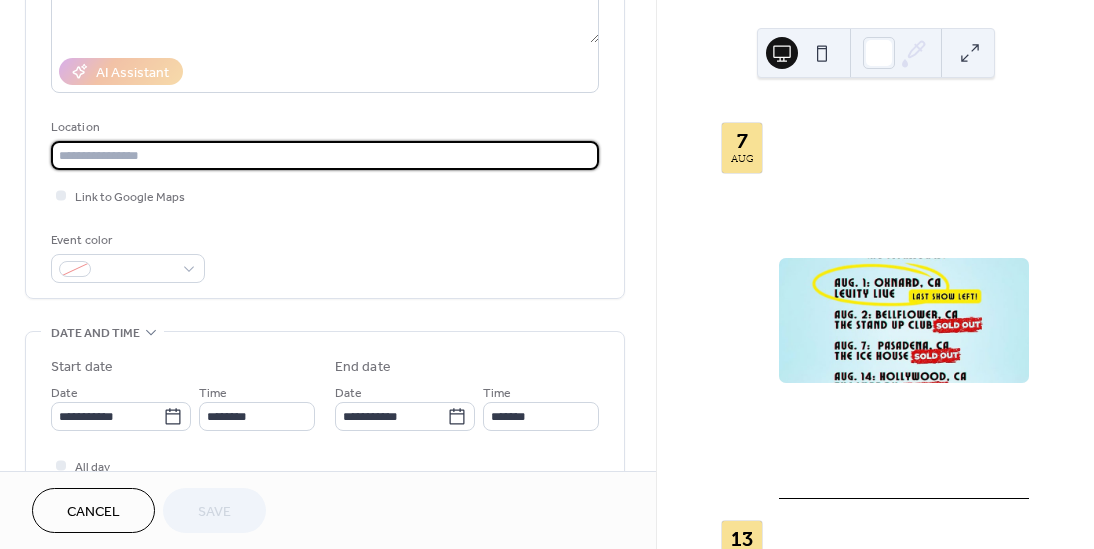 click at bounding box center (325, 155) 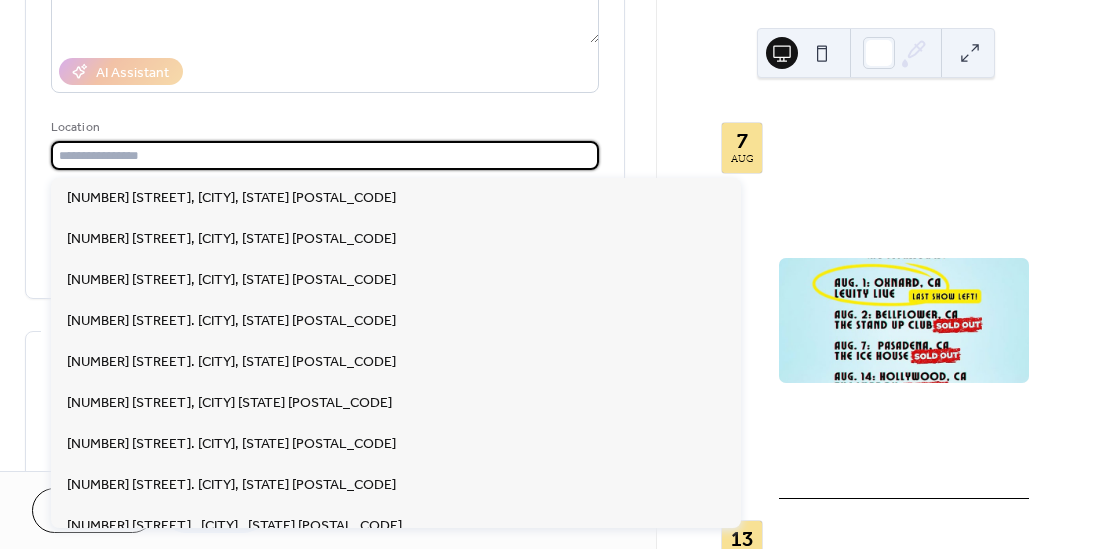 paste on "**********" 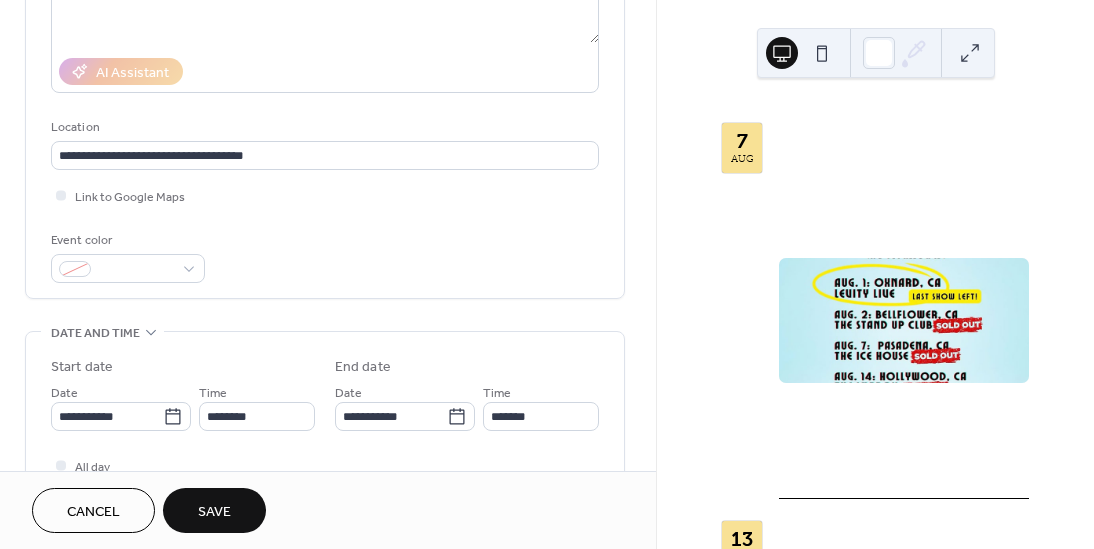 scroll, scrollTop: 0, scrollLeft: 0, axis: both 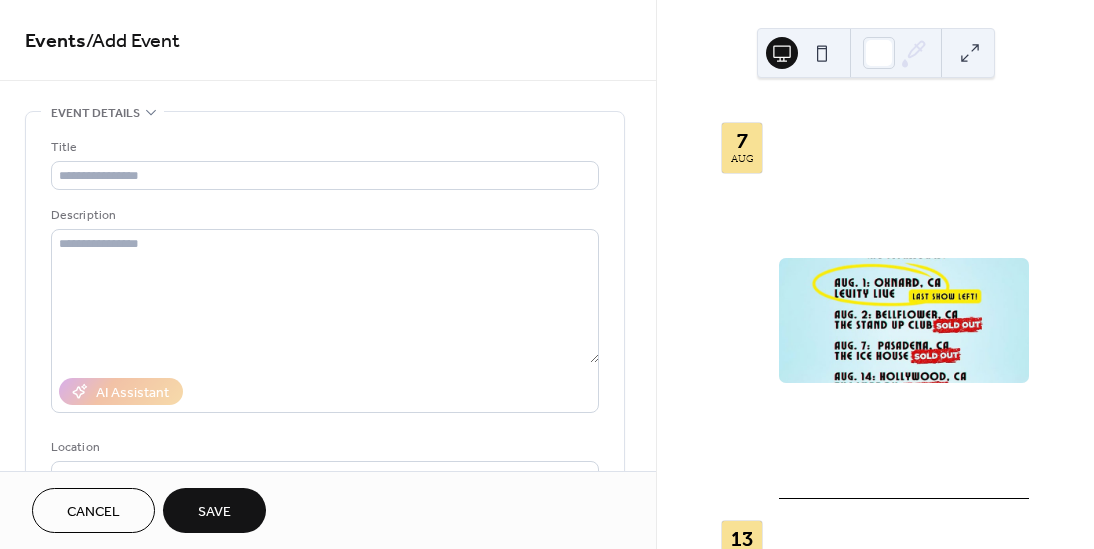 click on "**********" at bounding box center [328, 720] 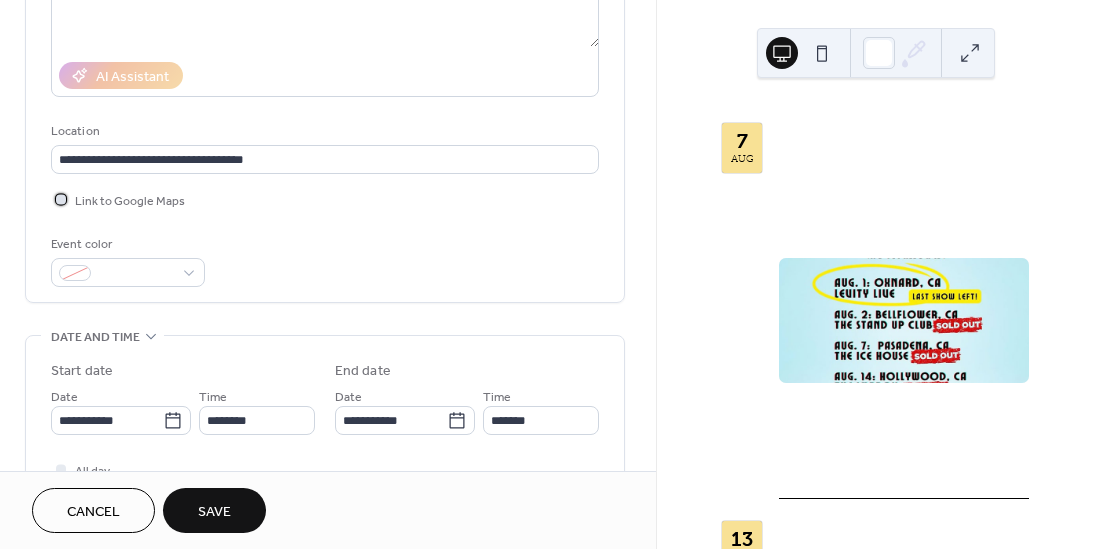 click at bounding box center [61, 199] 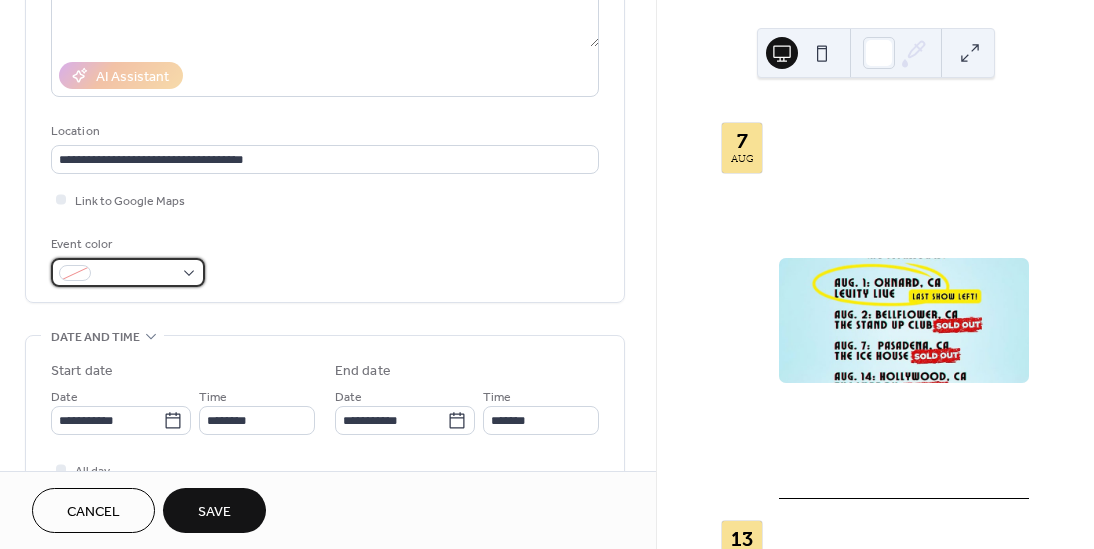 click at bounding box center [128, 272] 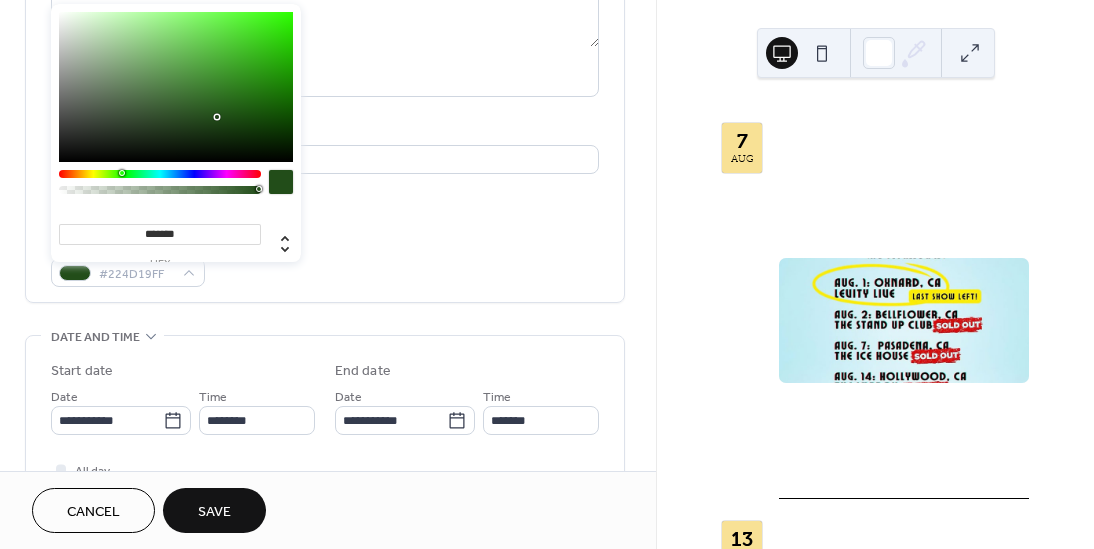 click at bounding box center (160, 174) 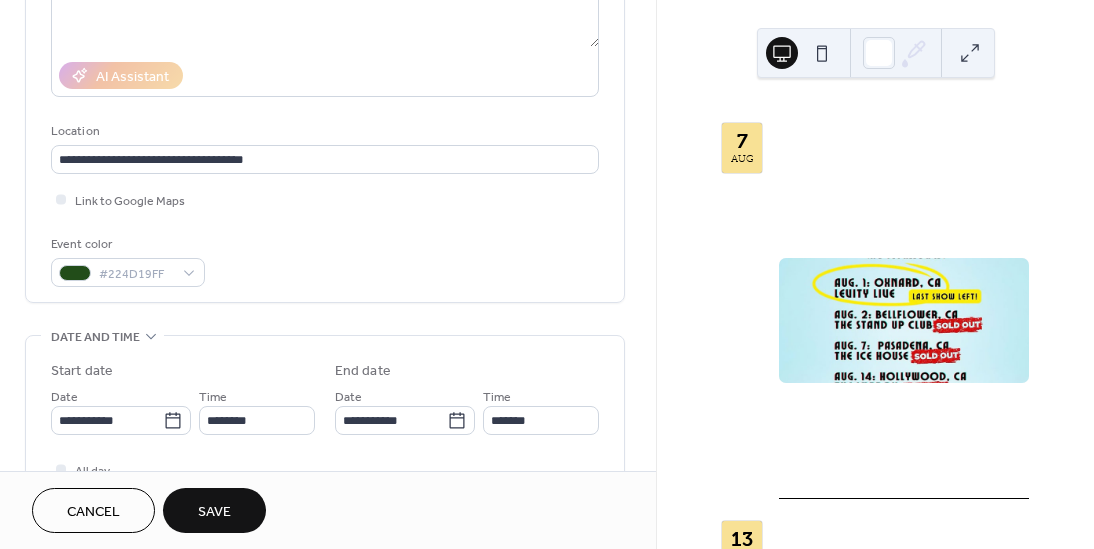 scroll, scrollTop: 0, scrollLeft: 0, axis: both 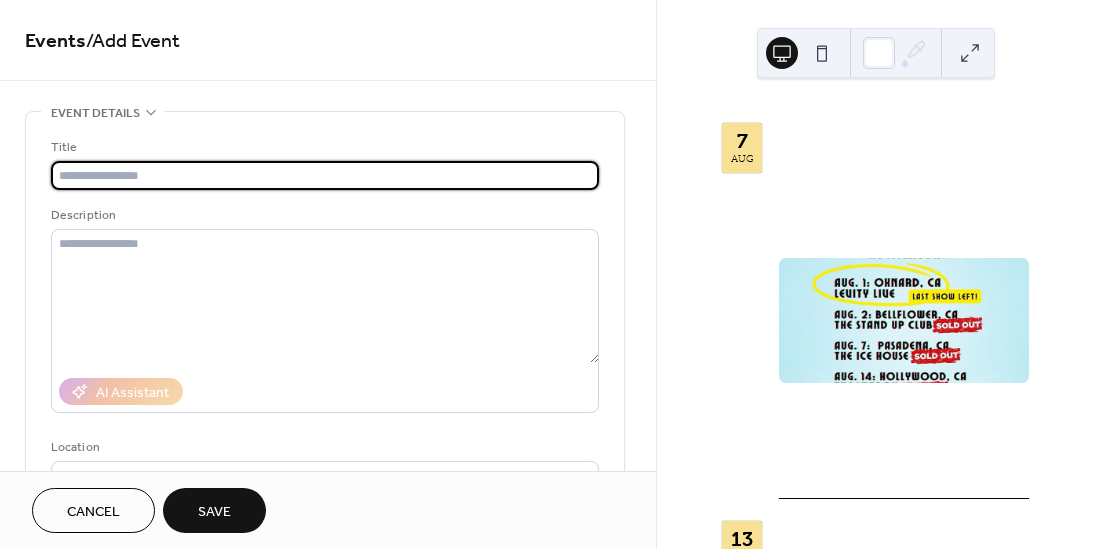 click at bounding box center (325, 175) 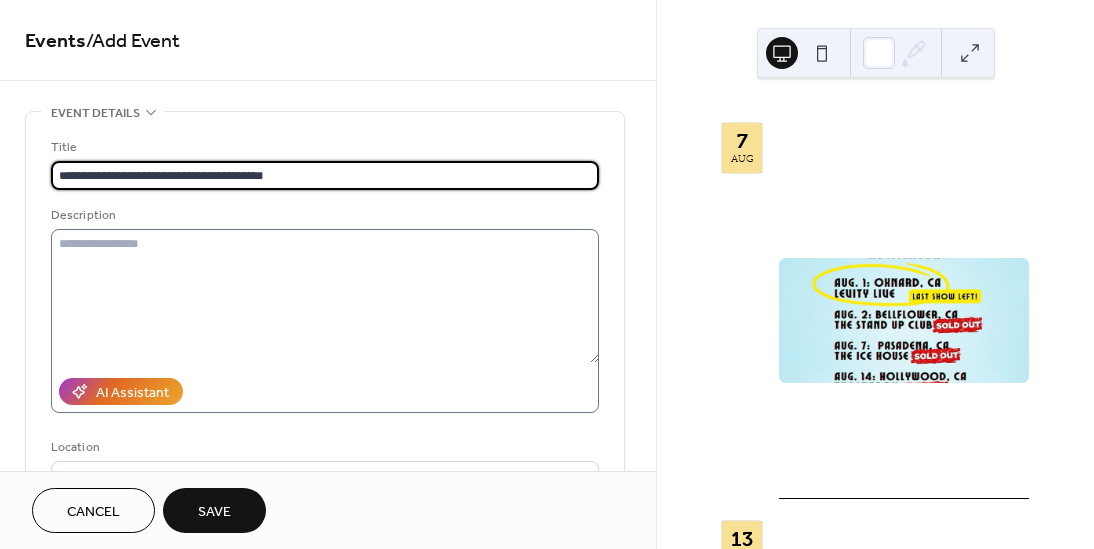 type on "**********" 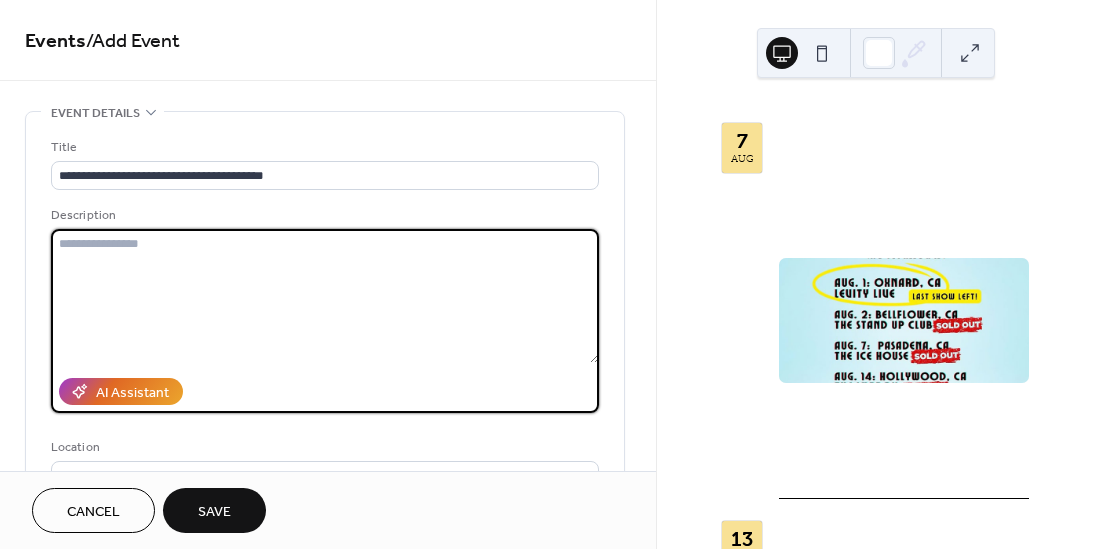 click at bounding box center [325, 296] 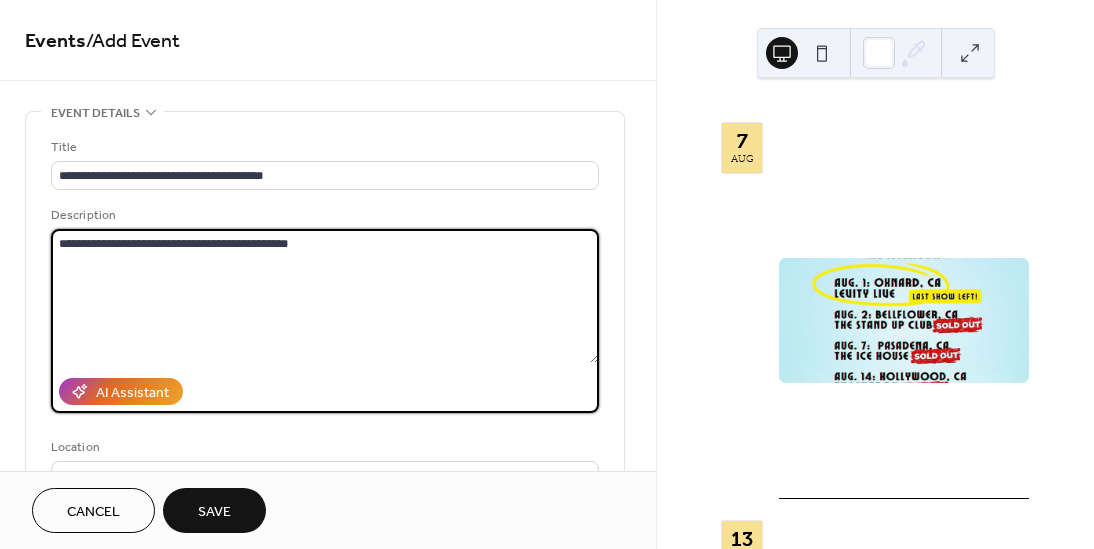 click on "**********" at bounding box center [325, 296] 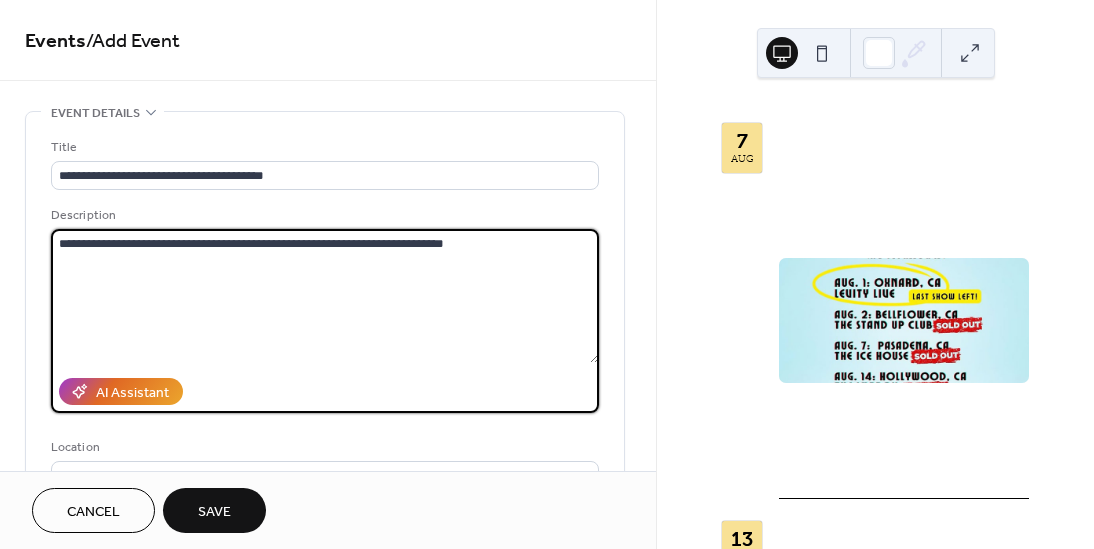 type on "**********" 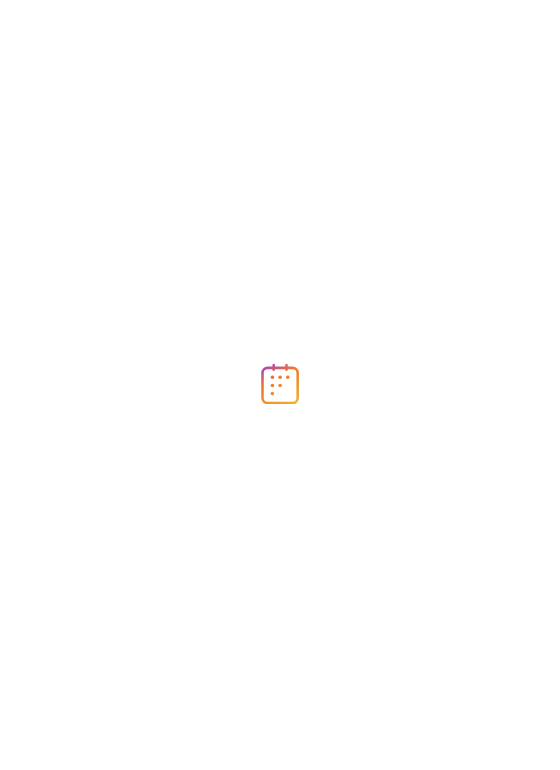 scroll, scrollTop: 0, scrollLeft: 0, axis: both 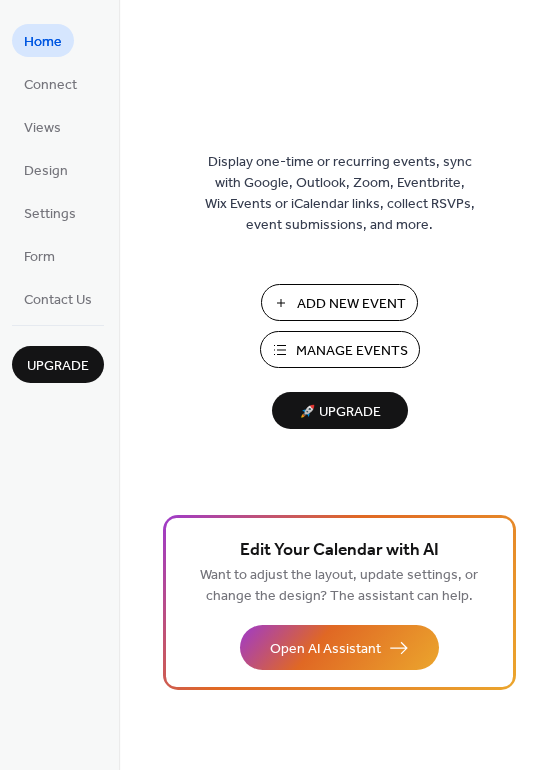click on "Add New Event" at bounding box center (351, 304) 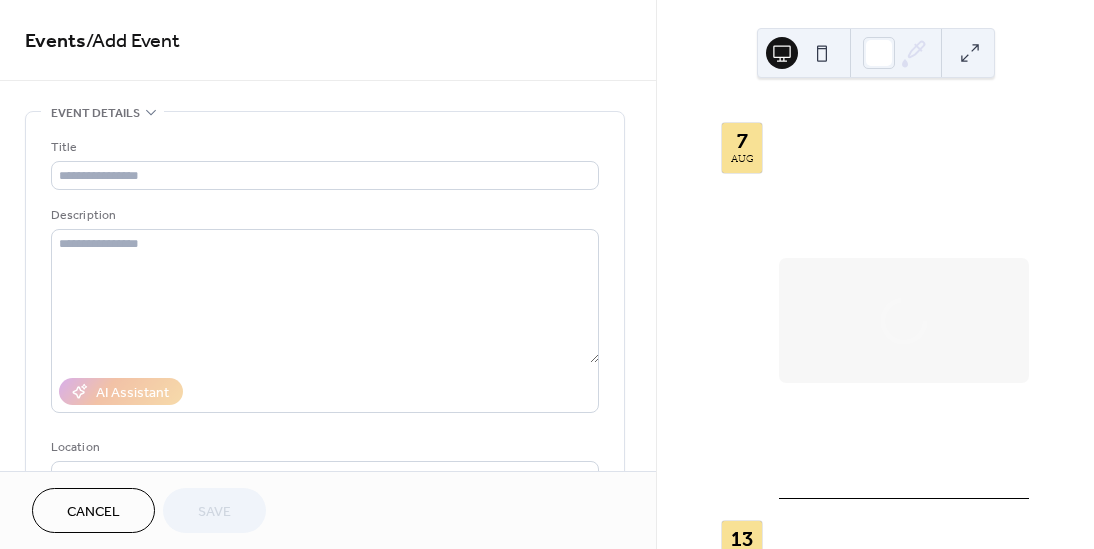 scroll, scrollTop: 0, scrollLeft: 0, axis: both 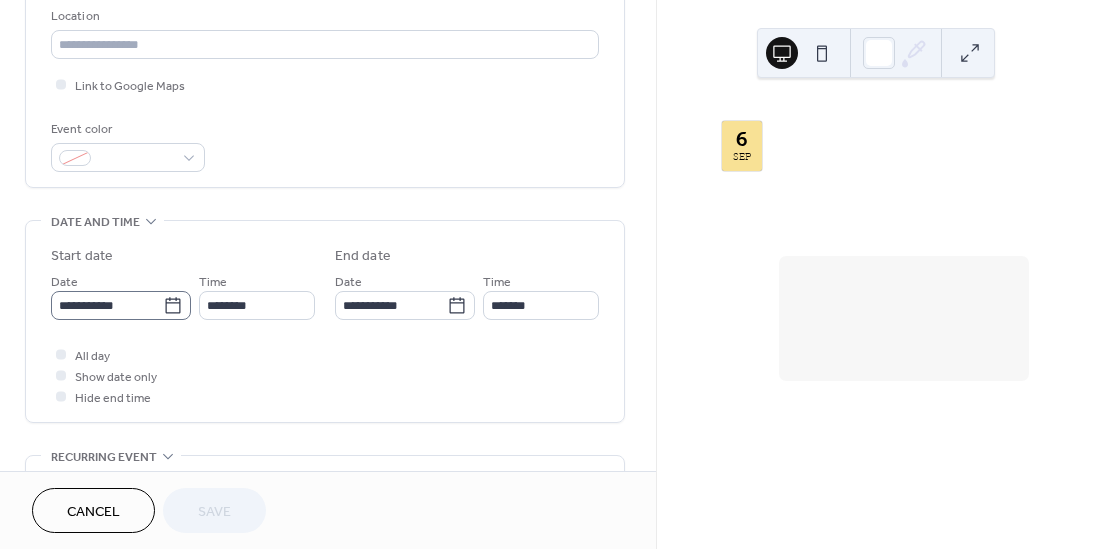 click 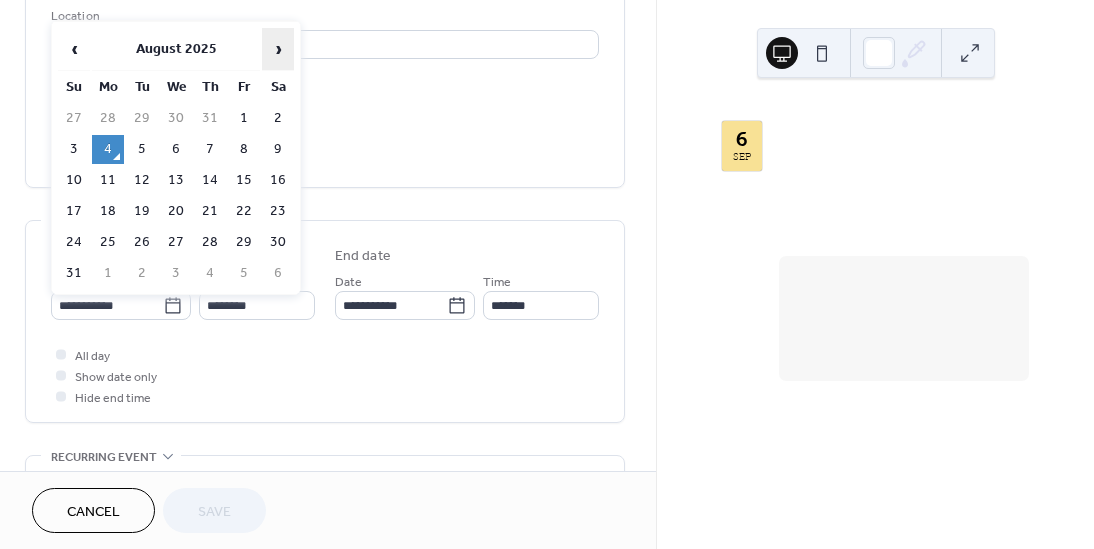 click on "›" at bounding box center (278, 49) 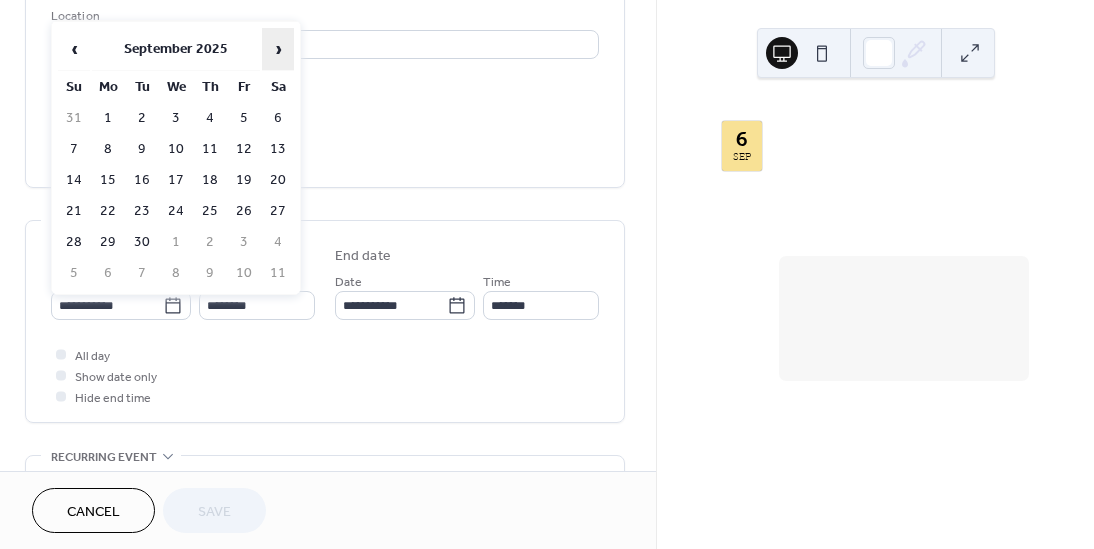 click on "›" at bounding box center (278, 49) 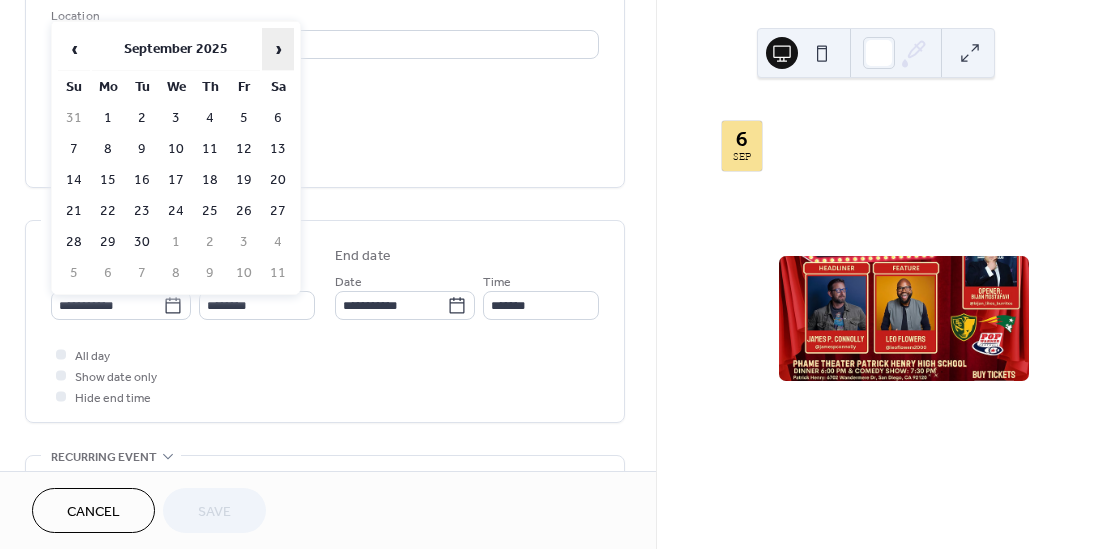click on "›" at bounding box center (278, 49) 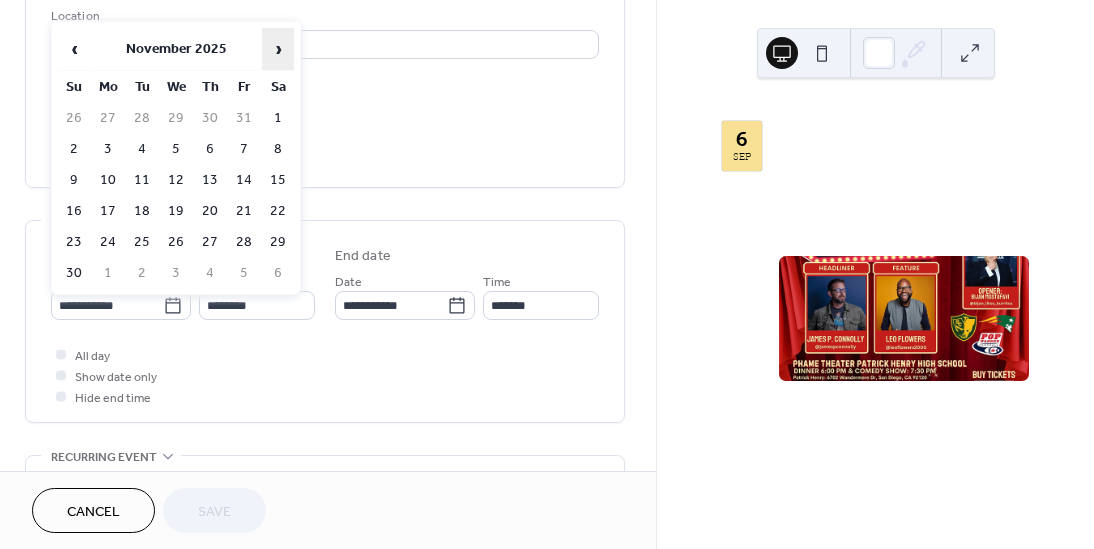 click on "›" at bounding box center [278, 49] 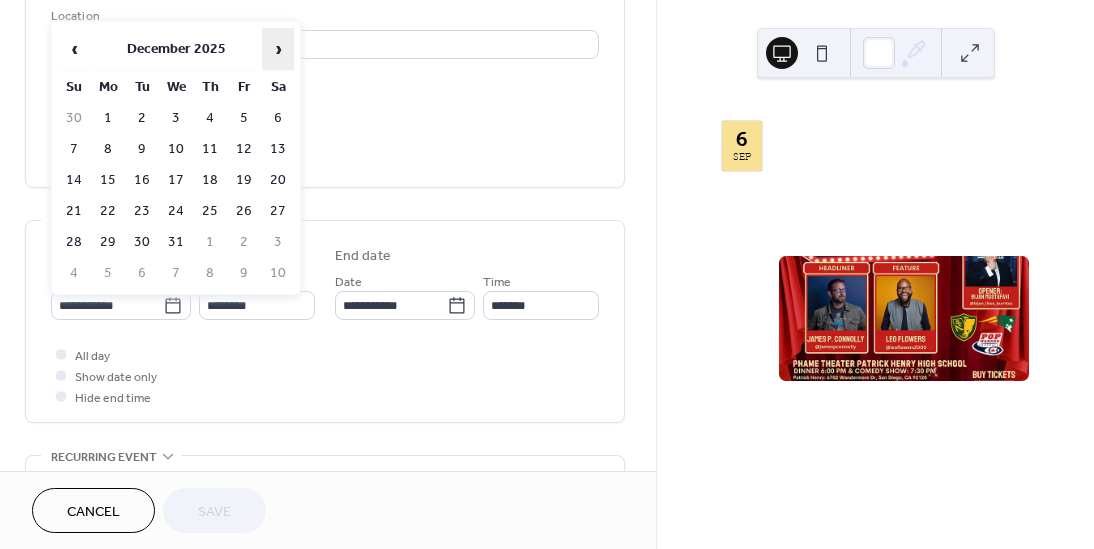 click on "›" at bounding box center (278, 49) 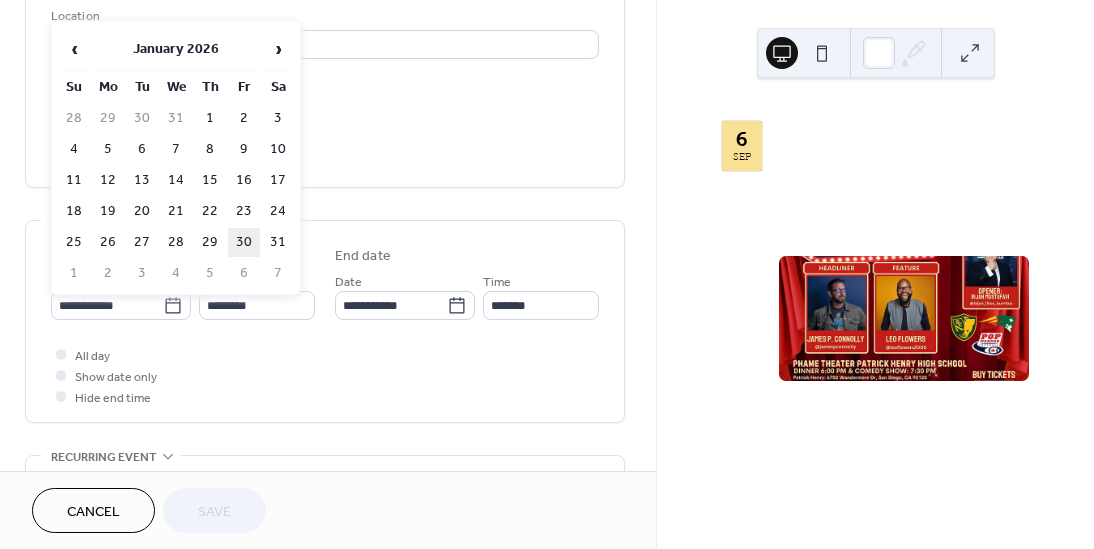 click on "30" at bounding box center (244, 242) 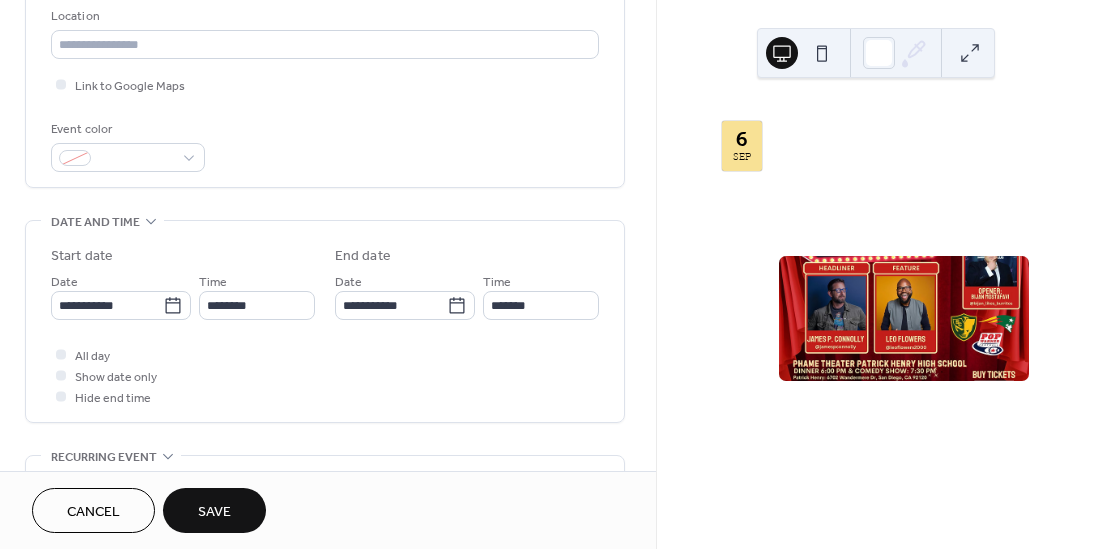 type on "**********" 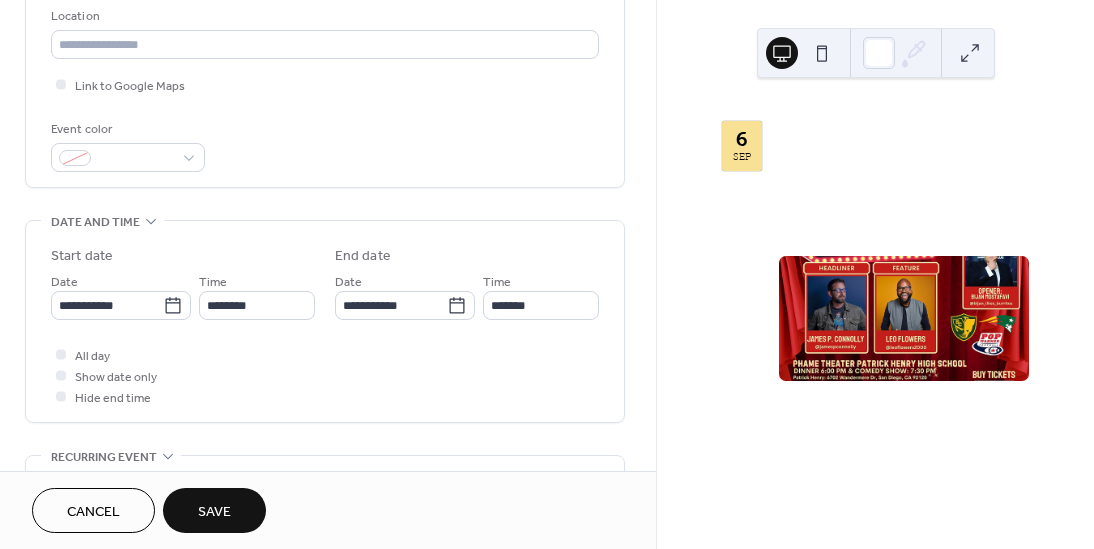 type on "**********" 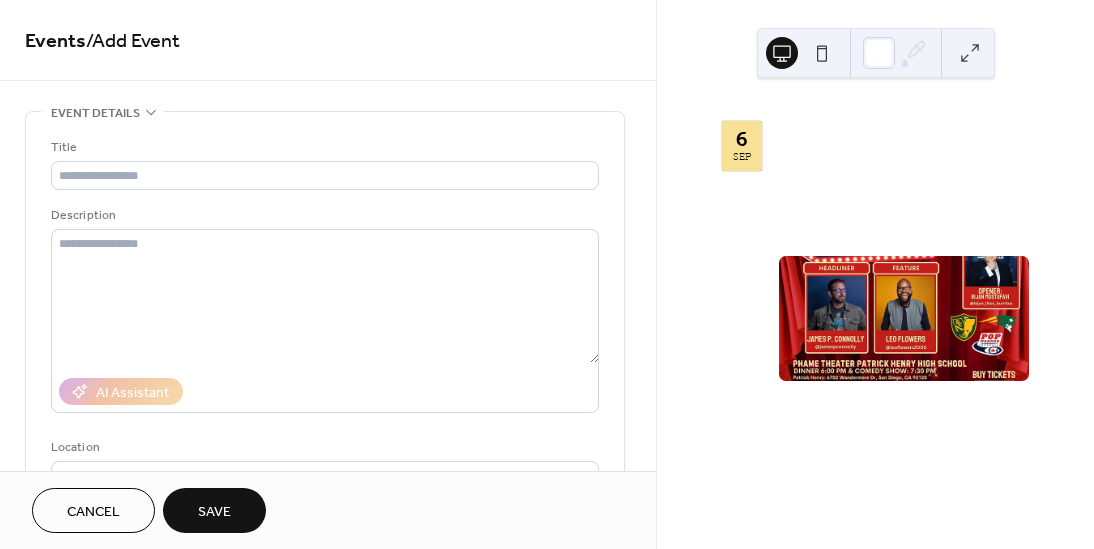 drag, startPoint x: 649, startPoint y: 253, endPoint x: 648, endPoint y: 379, distance: 126.00397 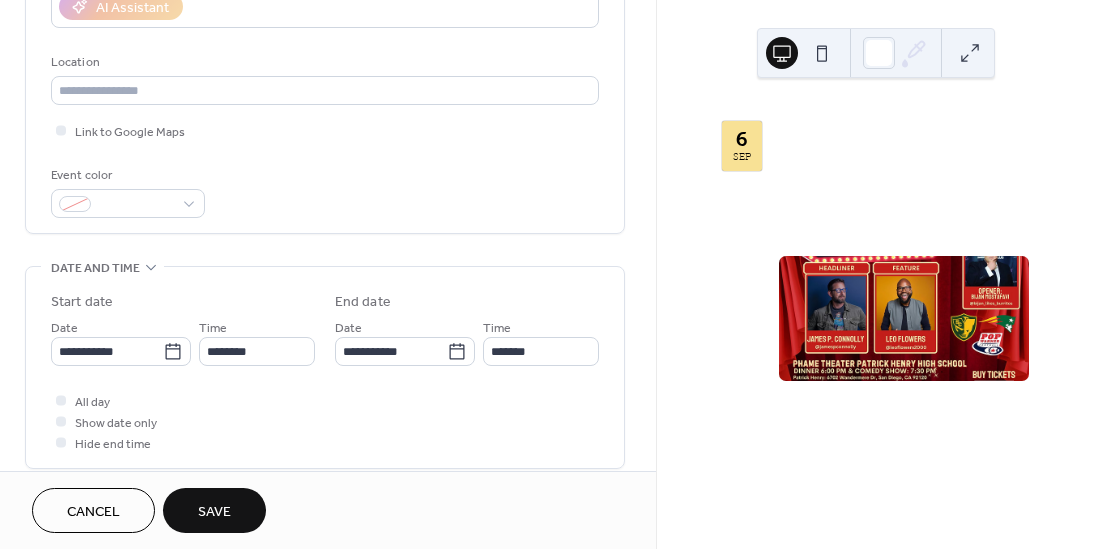 scroll, scrollTop: 432, scrollLeft: 0, axis: vertical 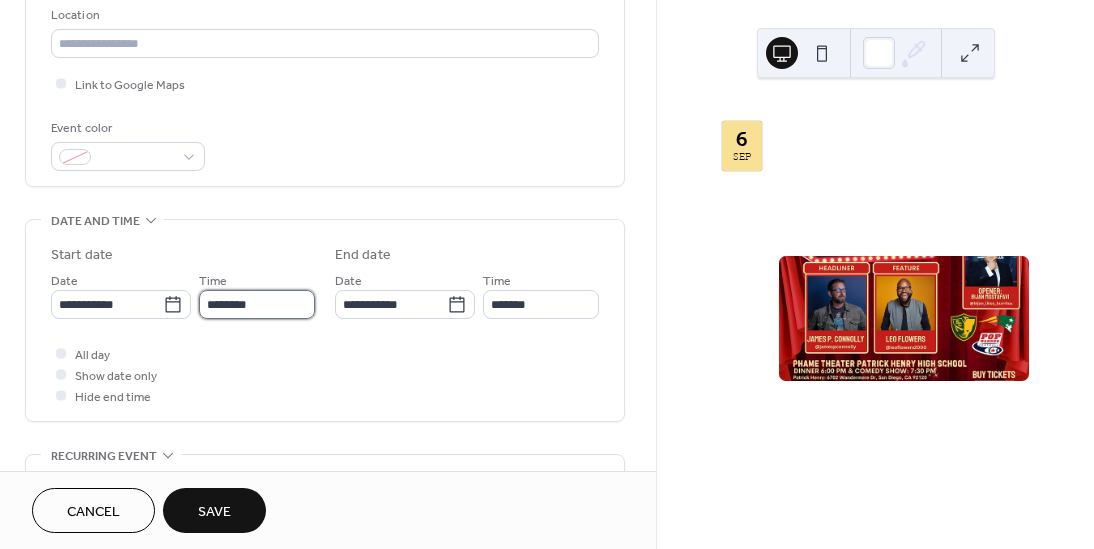 click on "********" at bounding box center (257, 304) 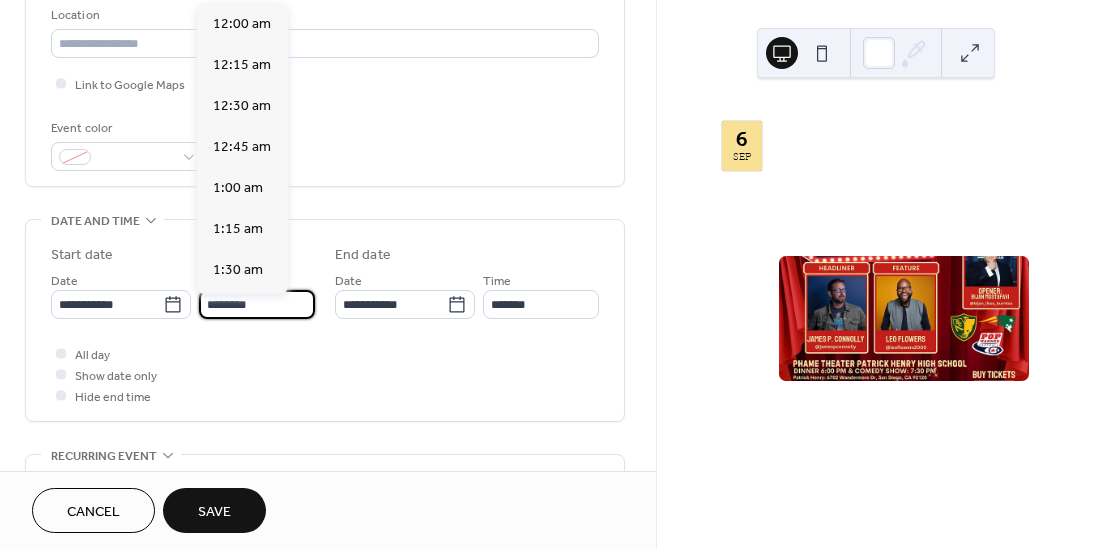 scroll, scrollTop: 1968, scrollLeft: 0, axis: vertical 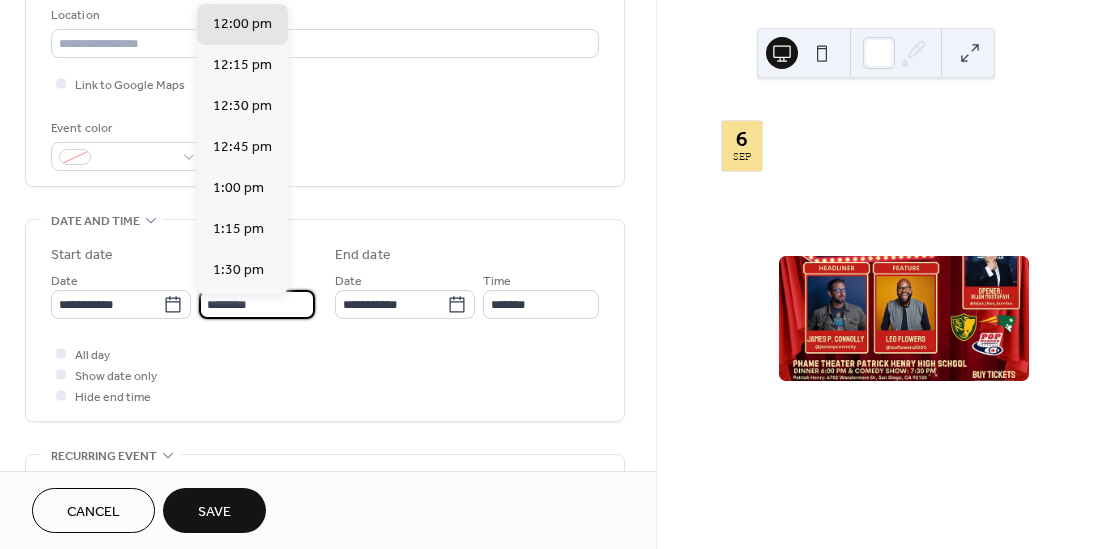 click on "********" at bounding box center [257, 304] 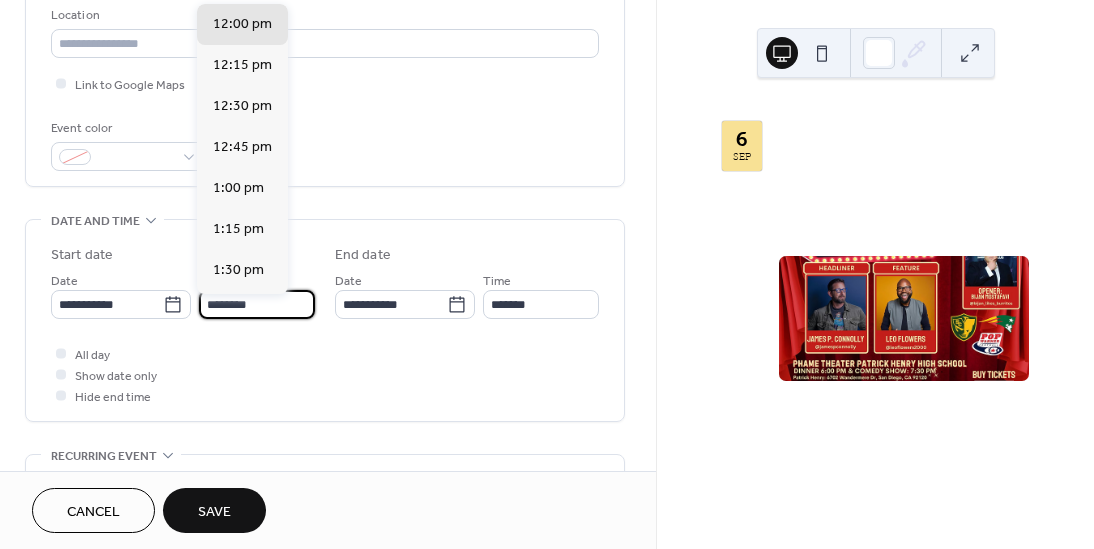 click on "********" at bounding box center [257, 304] 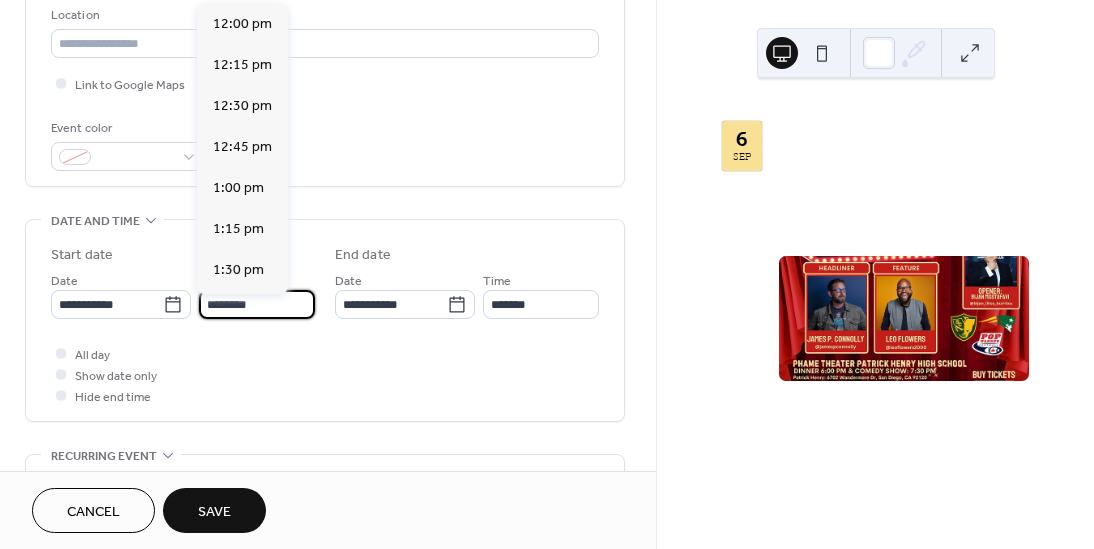 scroll, scrollTop: 3116, scrollLeft: 0, axis: vertical 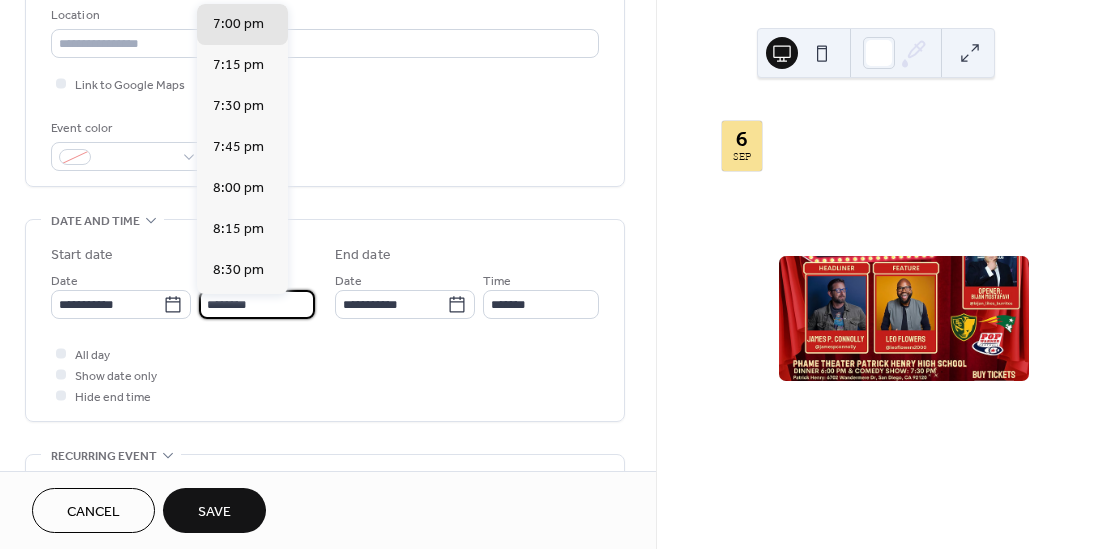 click on "********" at bounding box center (257, 304) 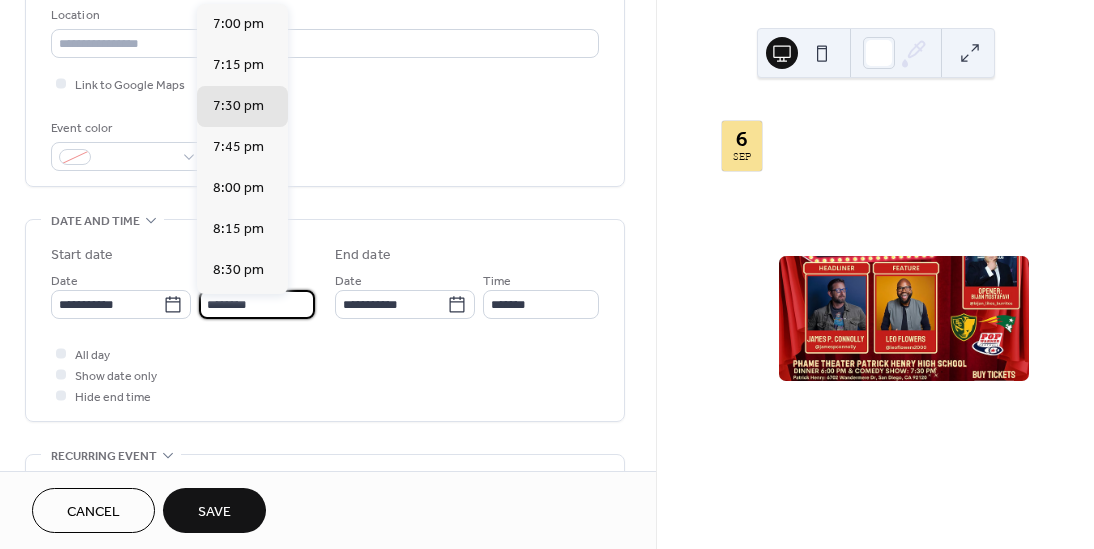 click on "**********" at bounding box center (325, 325) 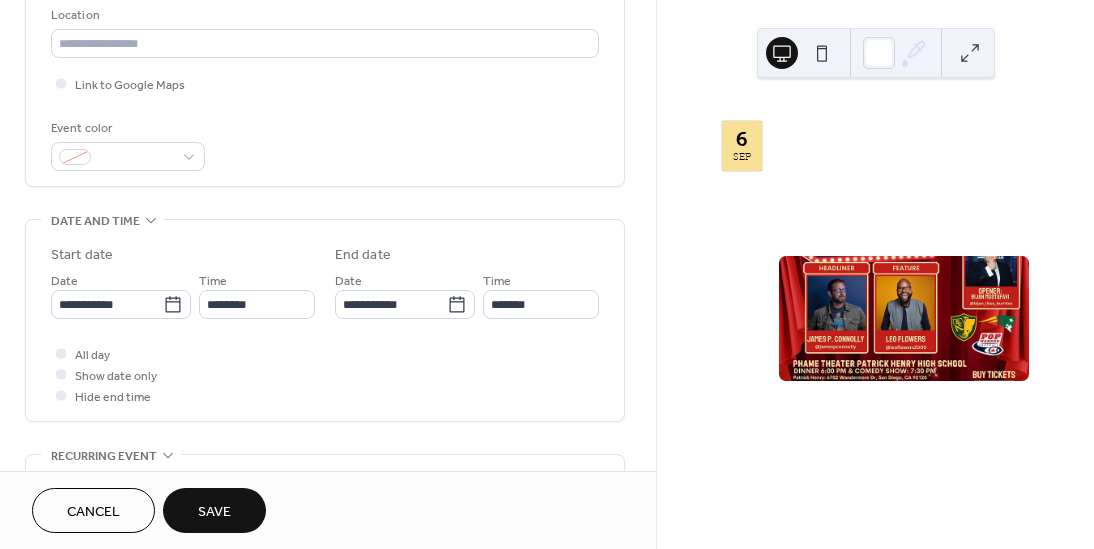 type on "*******" 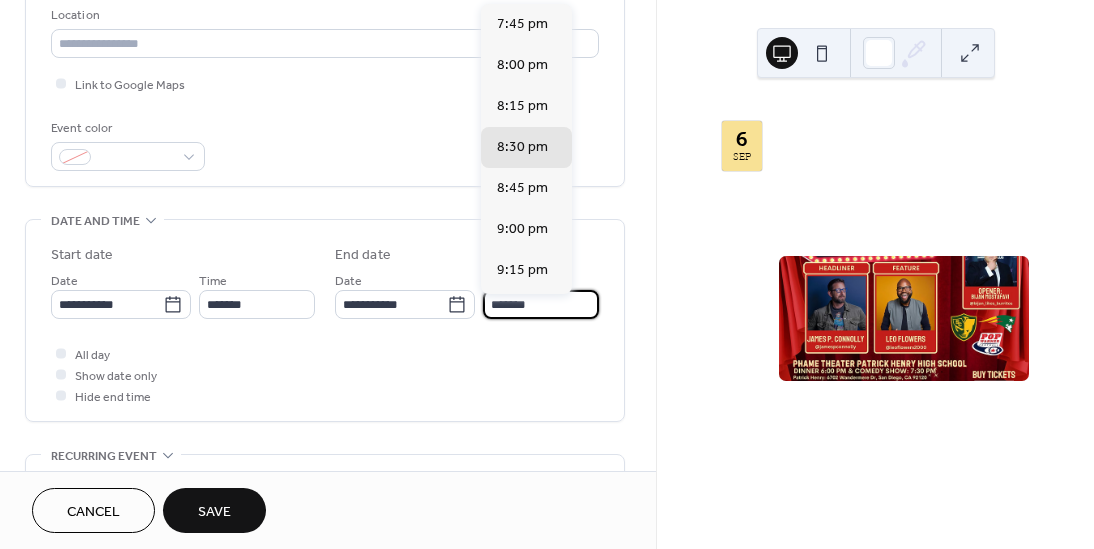click on "*******" at bounding box center (541, 304) 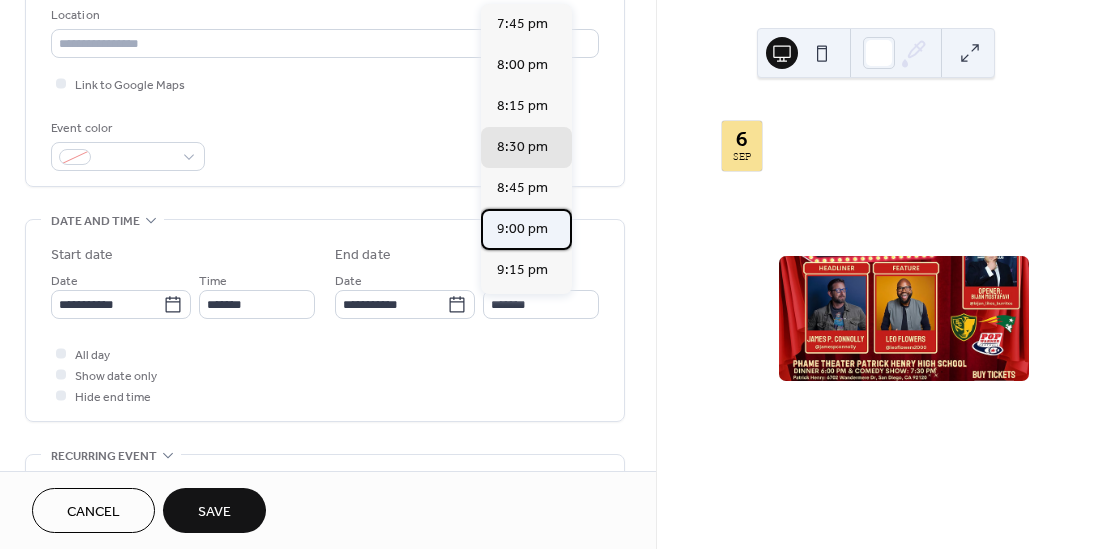 click on "9:00 pm" at bounding box center (522, 229) 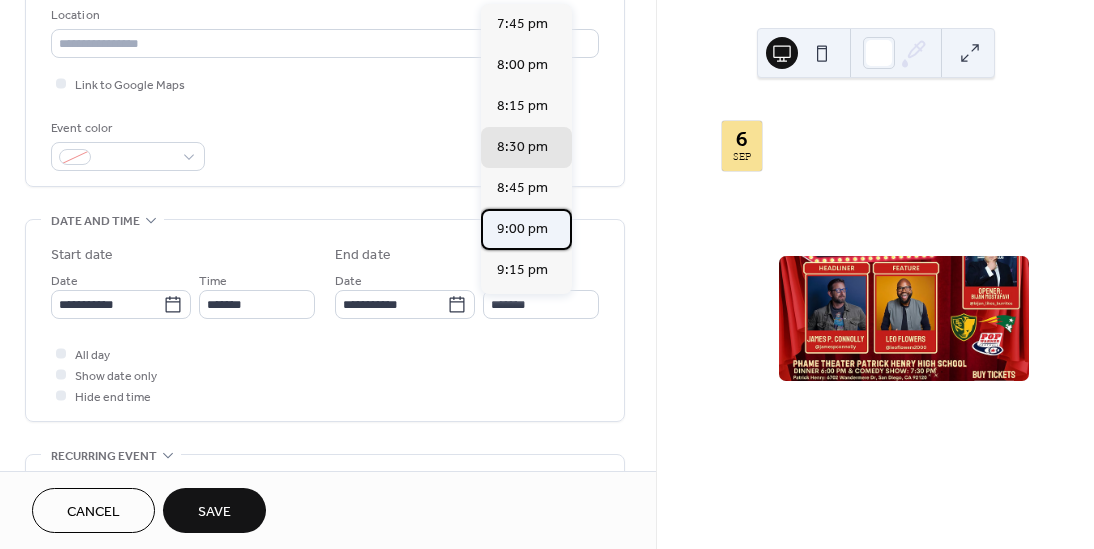 type on "*******" 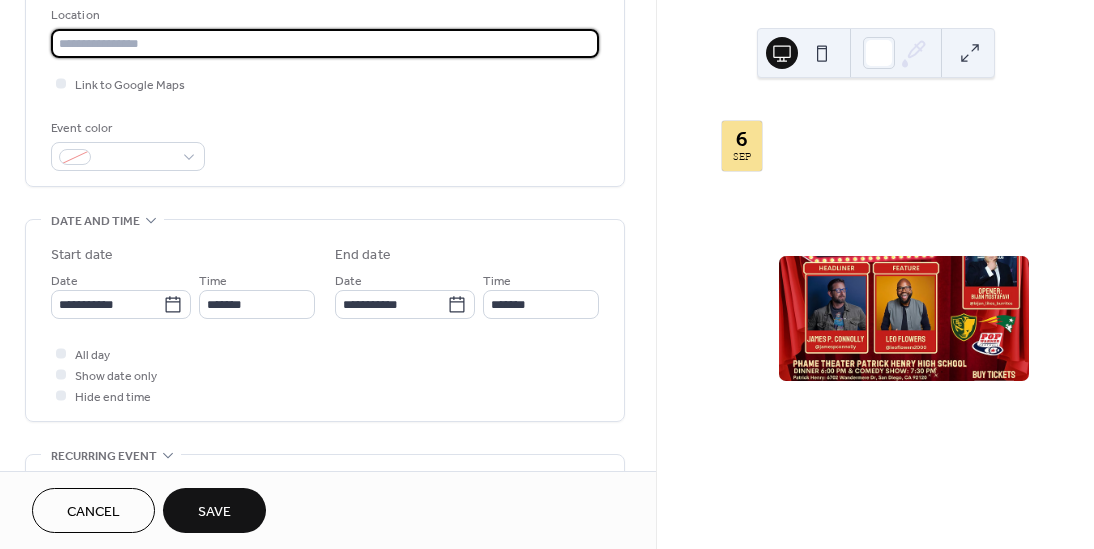 click at bounding box center [325, 43] 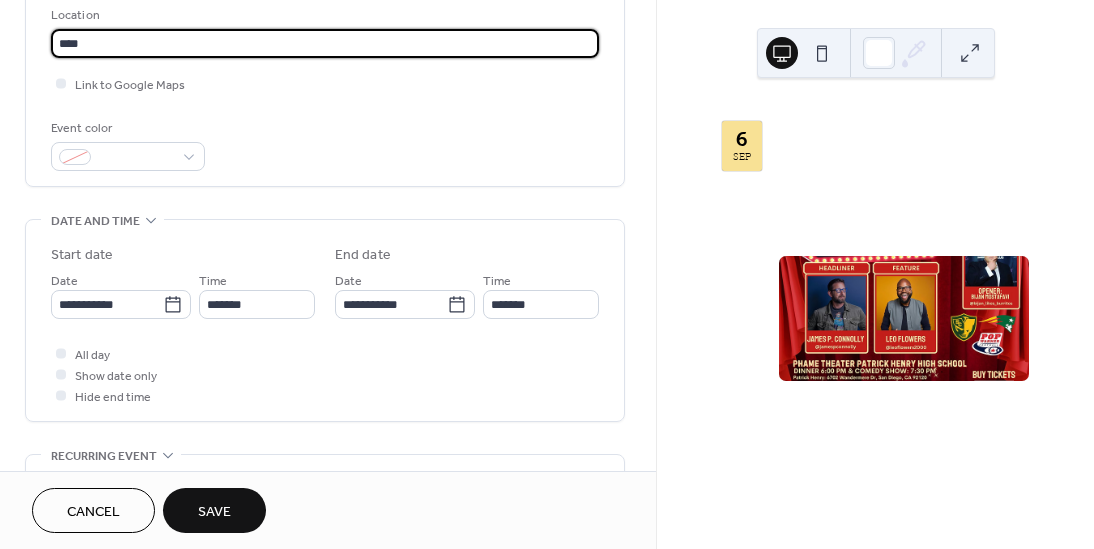 drag, startPoint x: 78, startPoint y: 51, endPoint x: 54, endPoint y: 50, distance: 24.020824 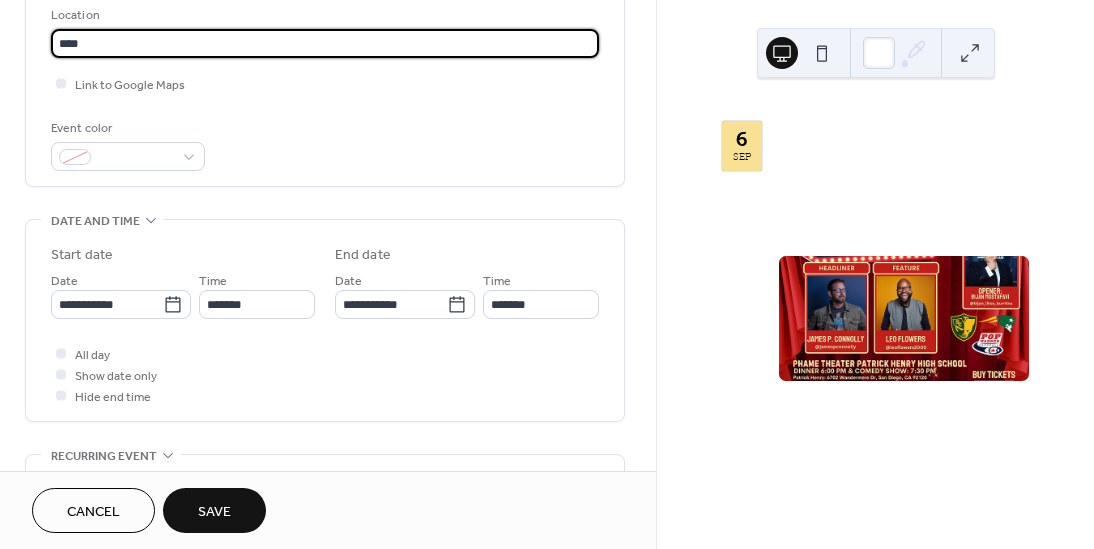 click on "****" at bounding box center (325, 43) 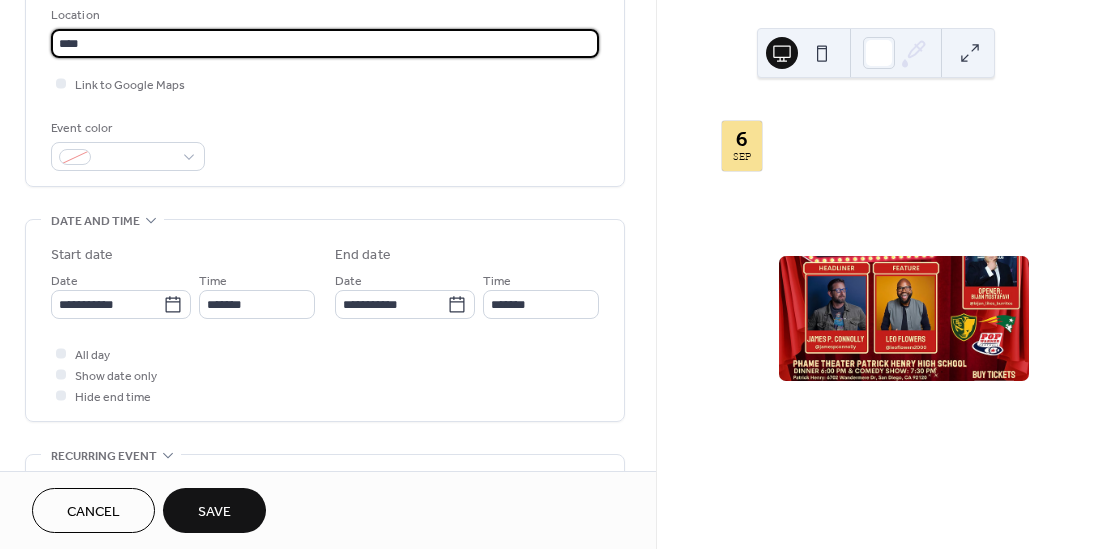 drag, startPoint x: 100, startPoint y: 42, endPoint x: 46, endPoint y: 42, distance: 54 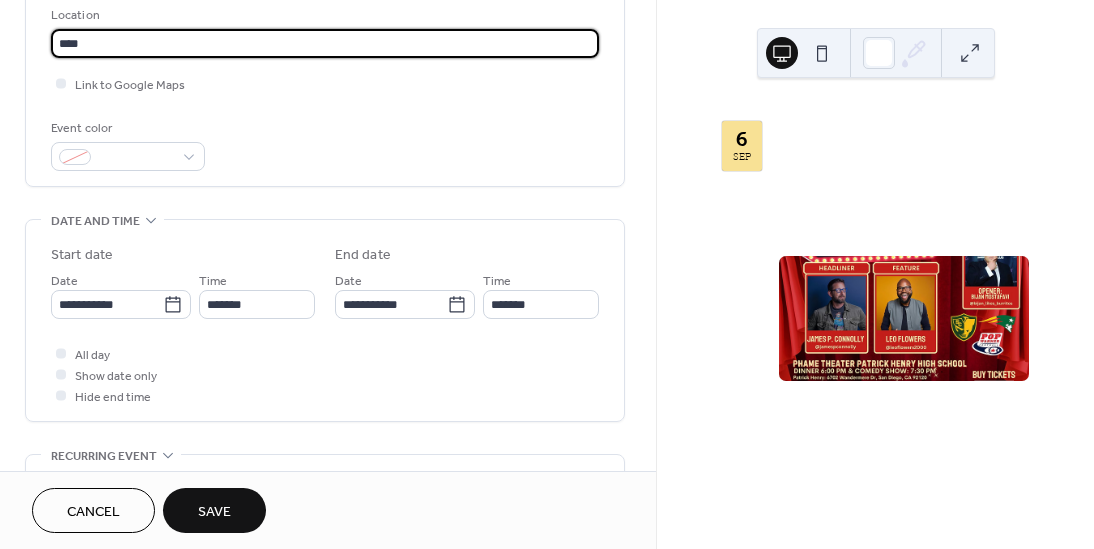 click on "Title Description AI Assistant Location **** Link to Google Maps Event color" at bounding box center (325, -67) 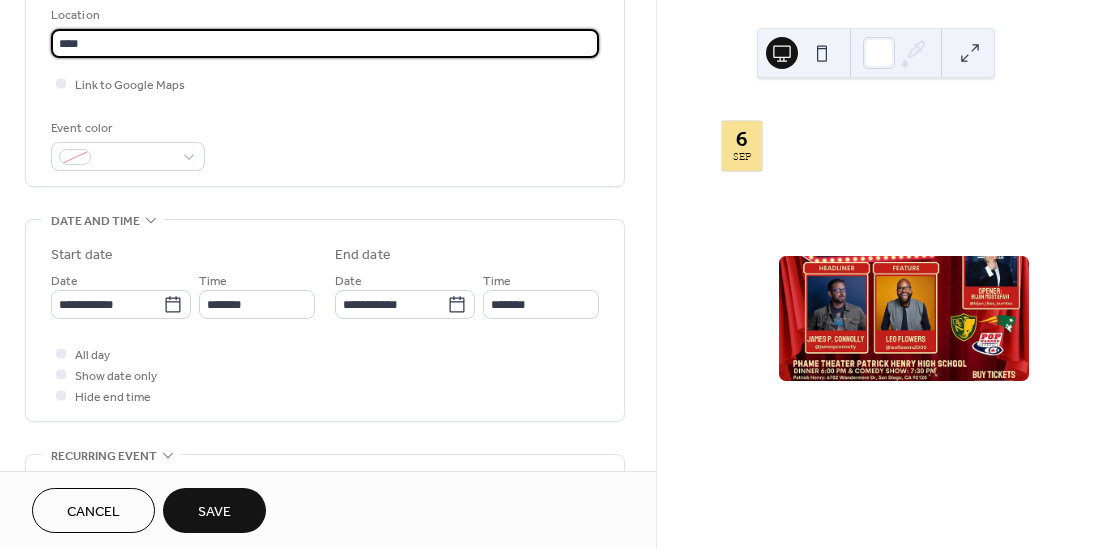 paste on "**********" 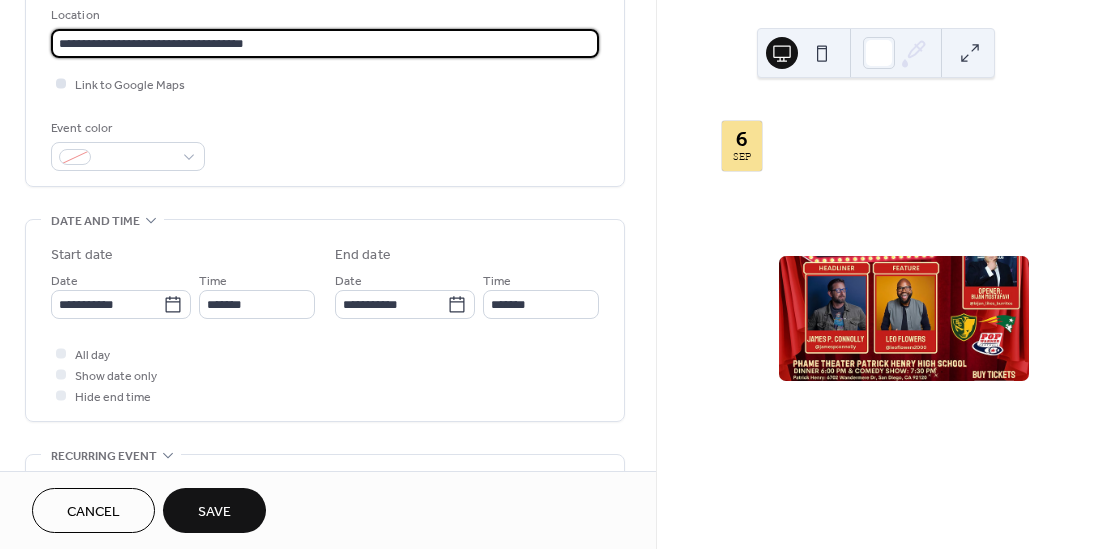 type on "**********" 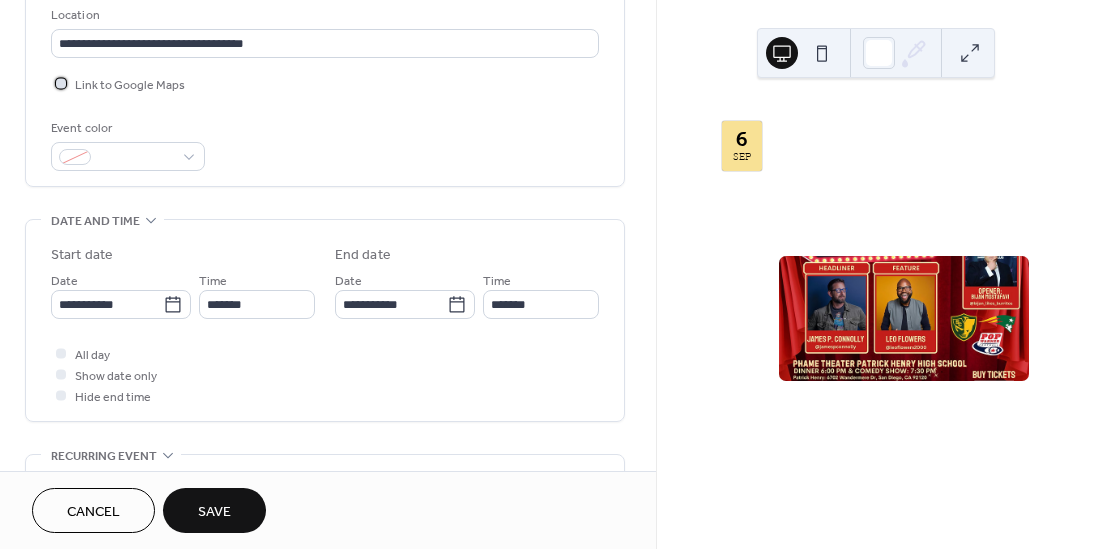 click at bounding box center (61, 83) 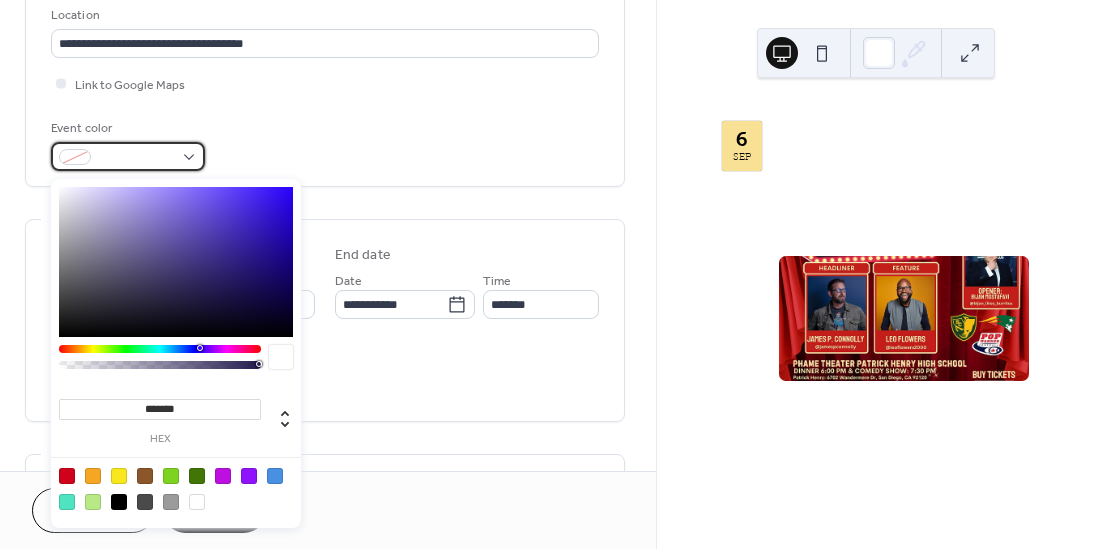 click at bounding box center (128, 156) 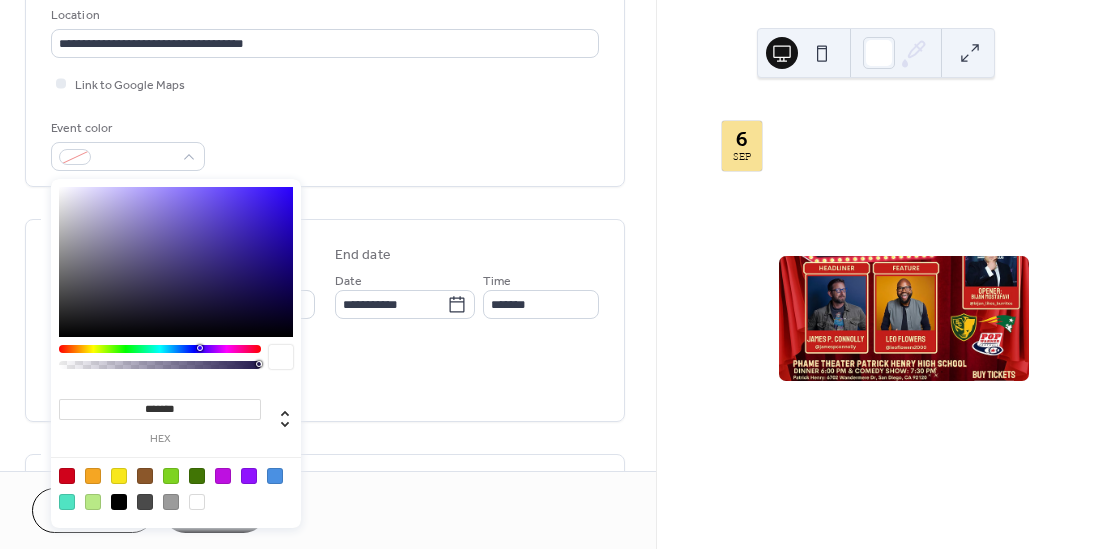 click at bounding box center [197, 476] 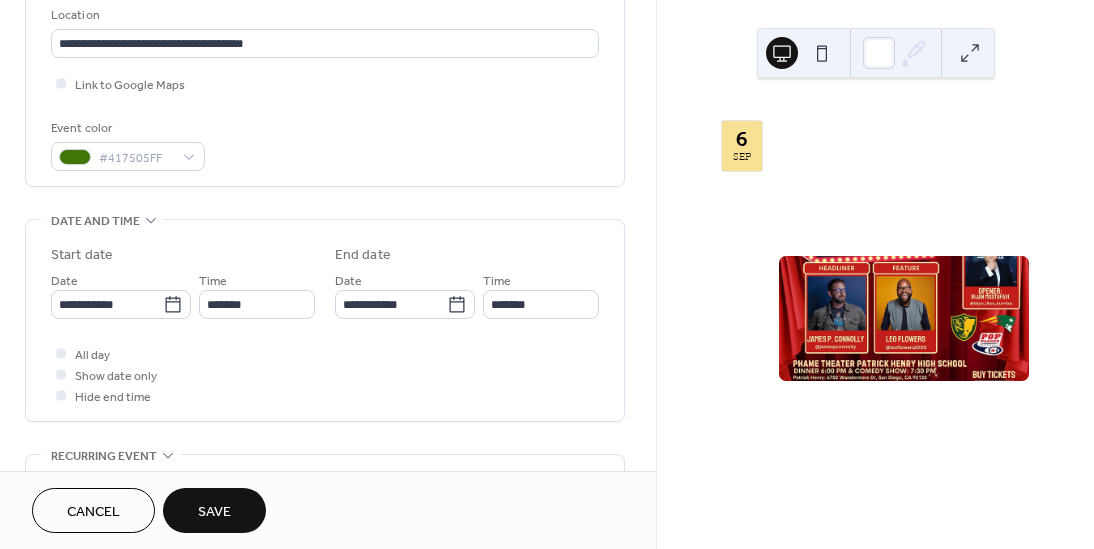 scroll, scrollTop: 1, scrollLeft: 0, axis: vertical 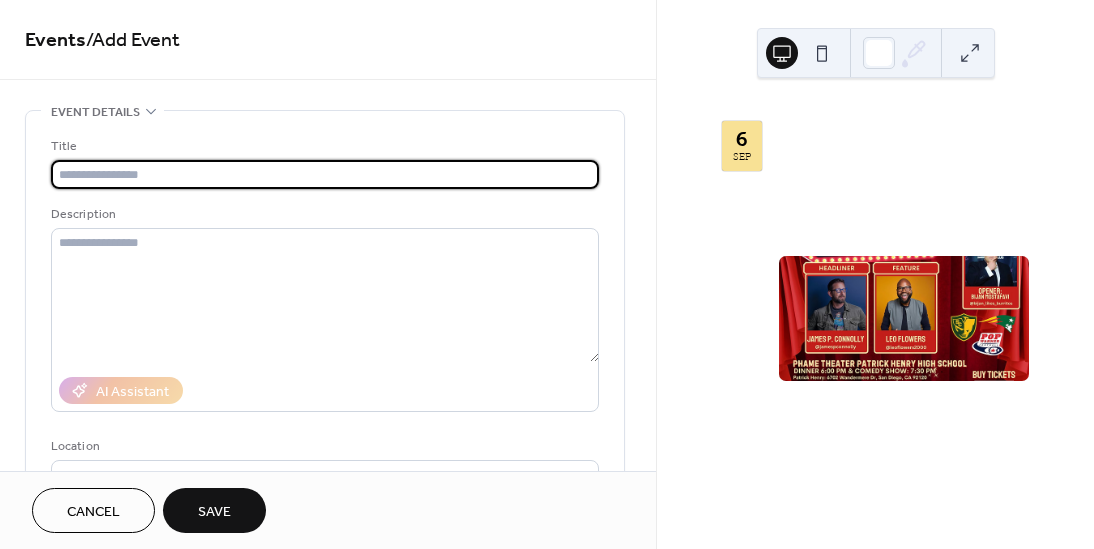 click at bounding box center (325, 174) 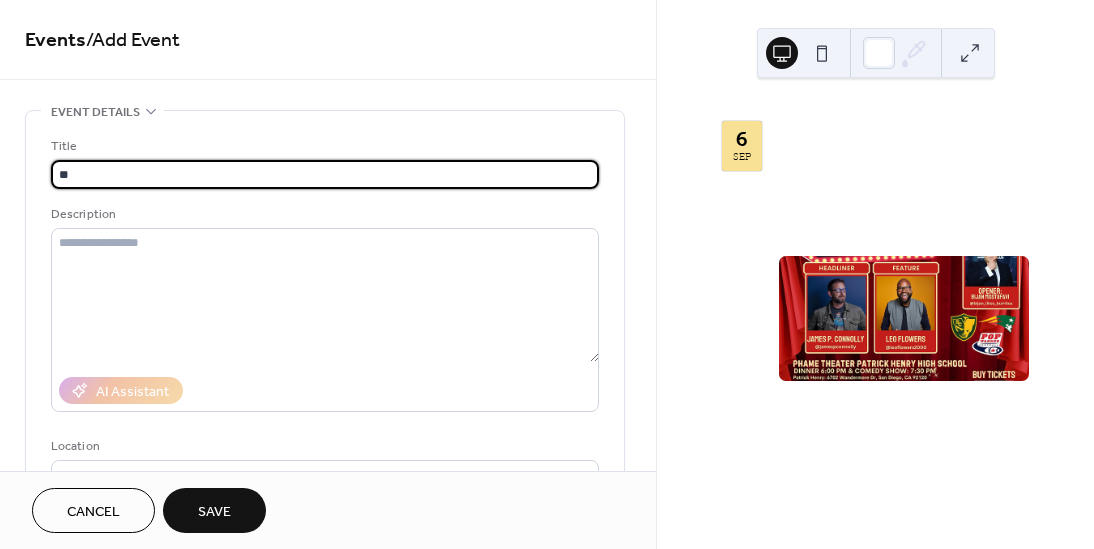 type on "*" 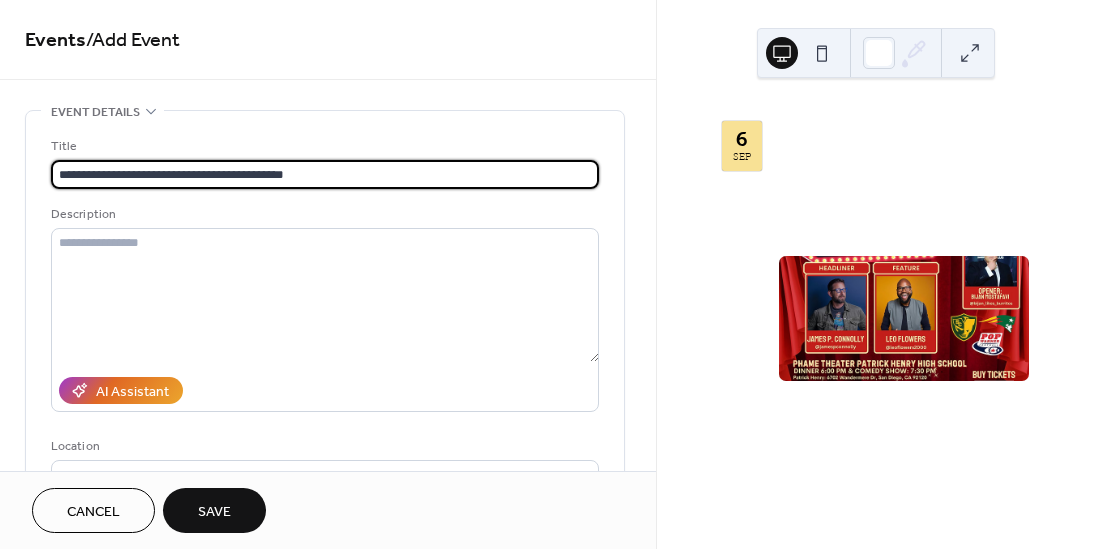 type on "**********" 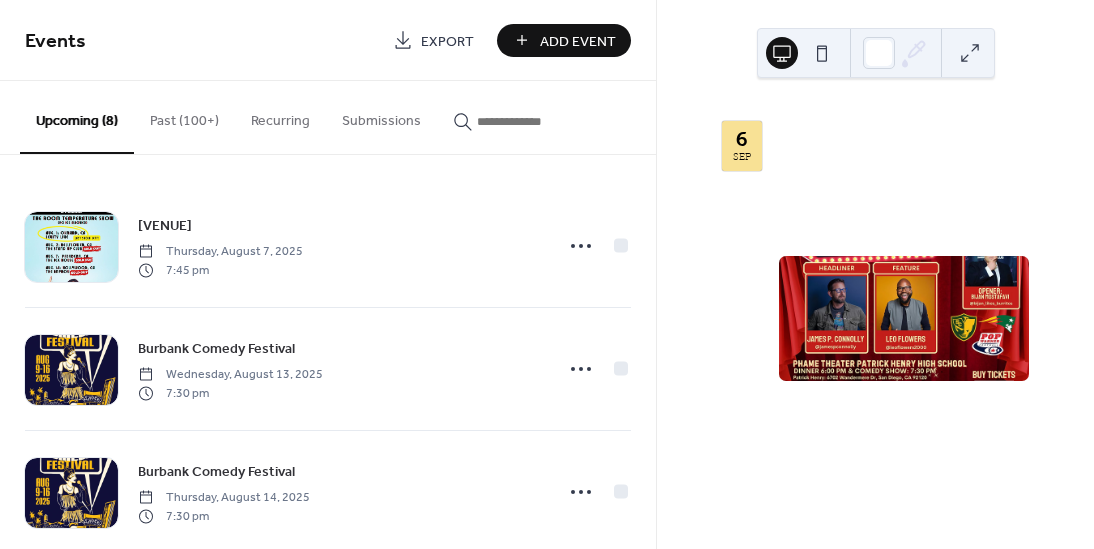 click on "Ice House Comedy Club Thursday, August 7, 2025 7:45 pm Burbank Comedy Festival  Wednesday, August 13, 2025 7:30 pm Burbank Comedy Festival Thursday, August 14, 2025 7:30 pm Hollywood IMPROV Thursday, August 14, 2025 9:30 pm Flappers Comedy Club Sunday, August 17, 2025 5:00 pm SD Fundraiser @Phame Theater Saturday, September 6, 2025 6:00 pm "Laughs for Leathernecks" @Irvine Improv Monday, October 6, 2025 7:00 pm Stephen F. Austin University (Open to Public) Friday, January 30, 2026 7:30 pm" at bounding box center (328, 352) 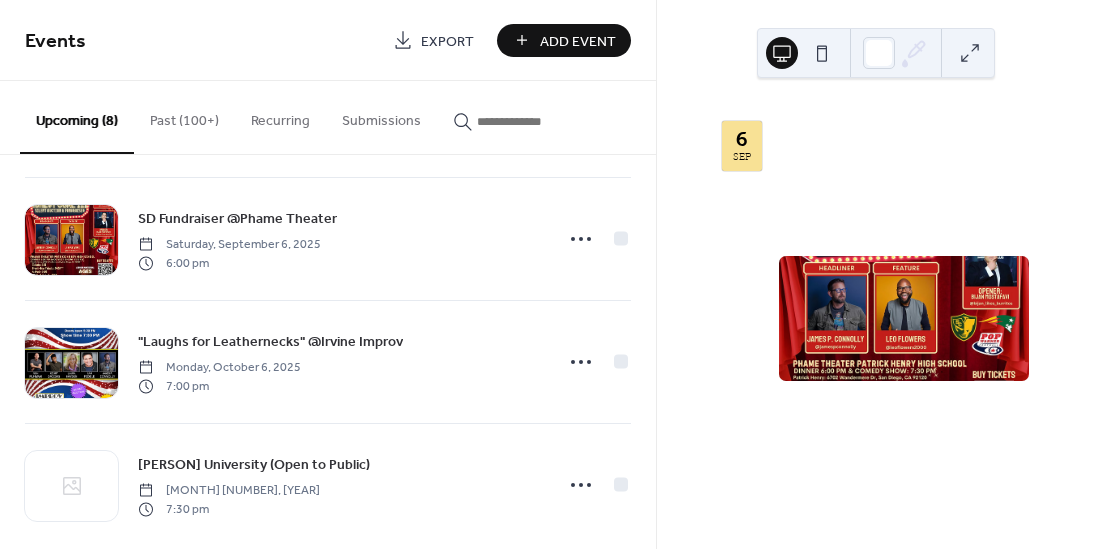 scroll, scrollTop: 636, scrollLeft: 0, axis: vertical 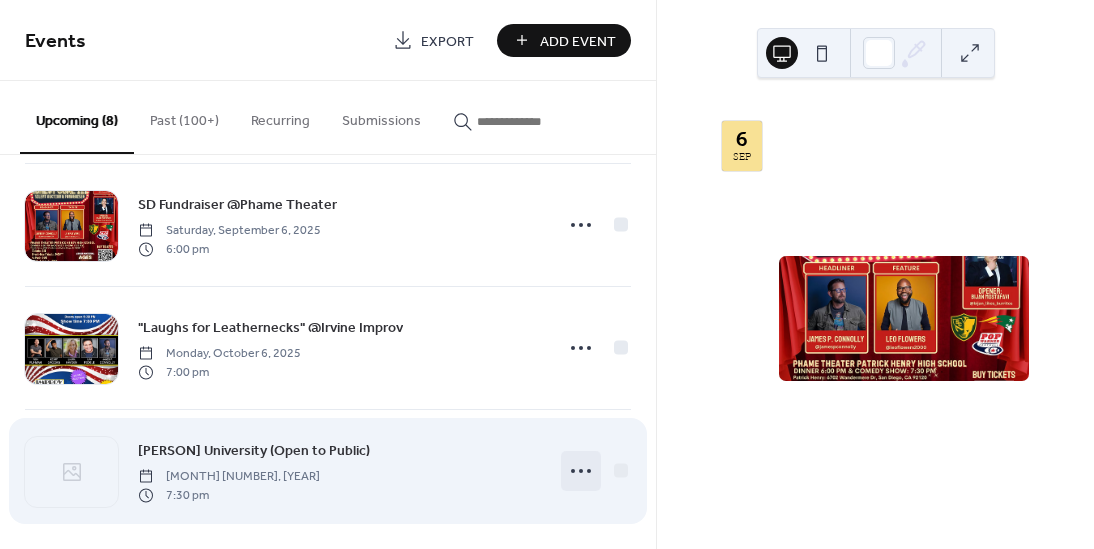 click 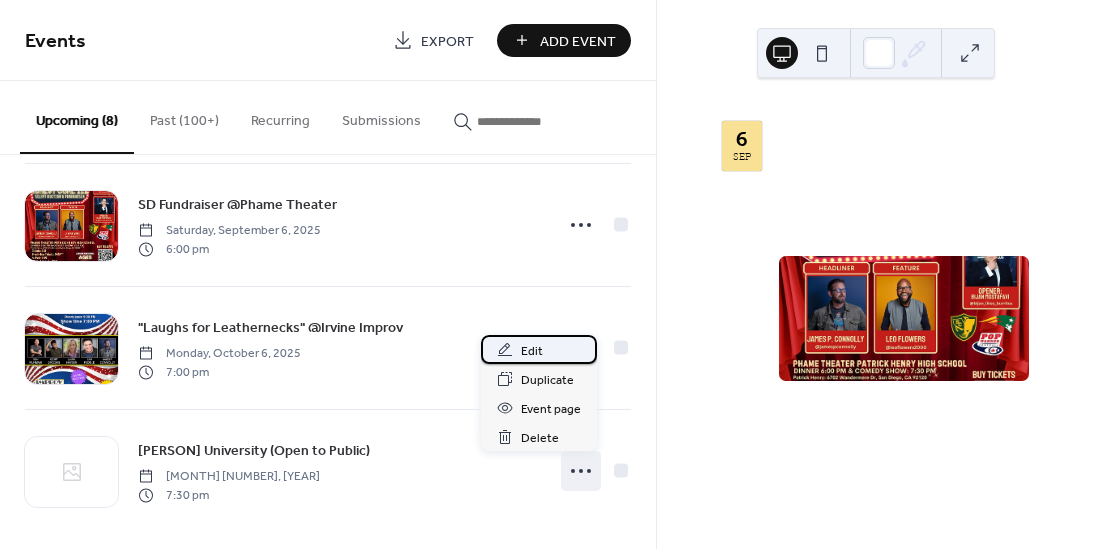 click on "Edit" at bounding box center [532, 351] 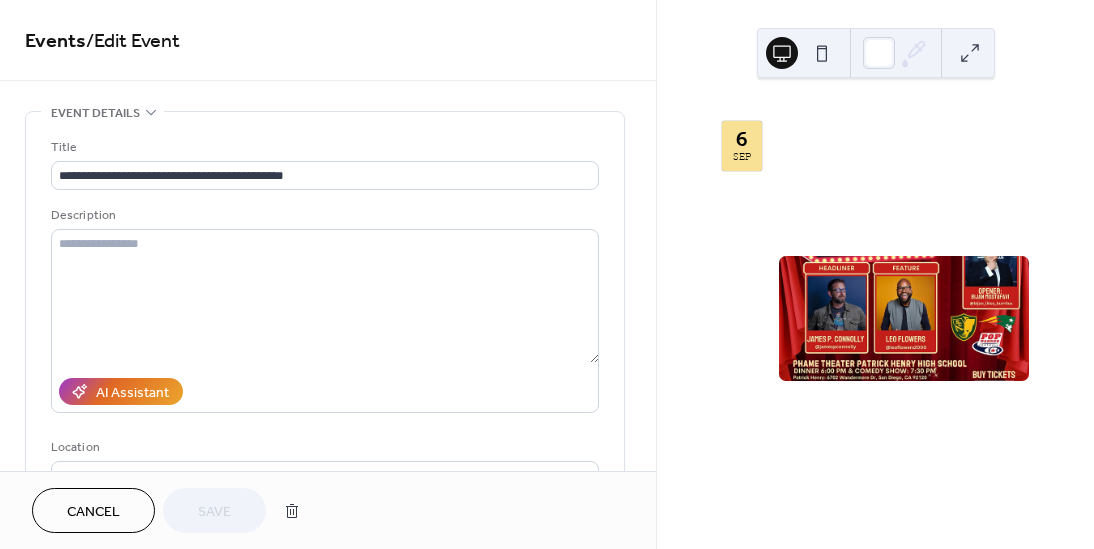 click on "**********" at bounding box center (328, 720) 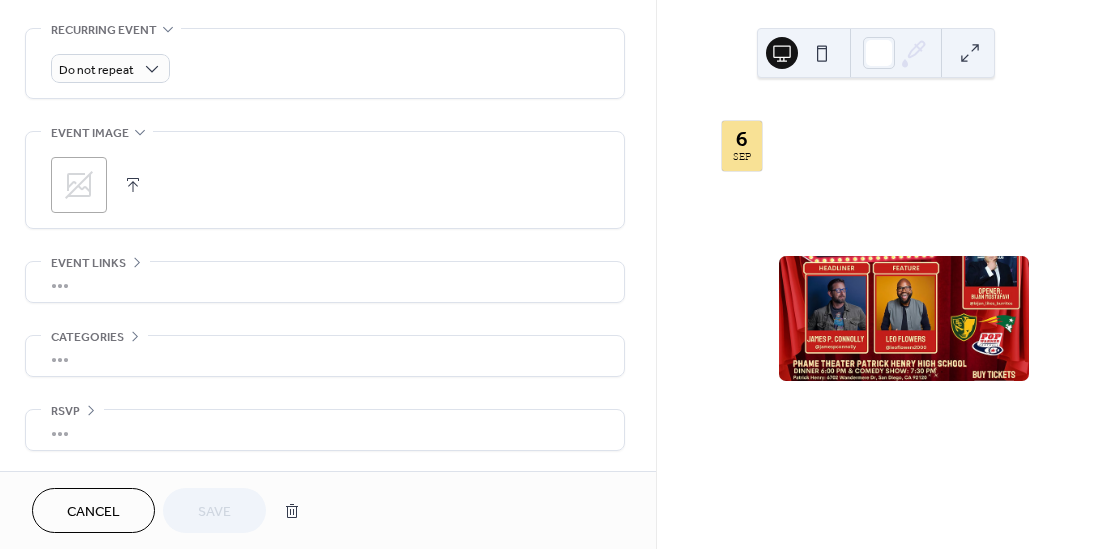 scroll, scrollTop: 864, scrollLeft: 0, axis: vertical 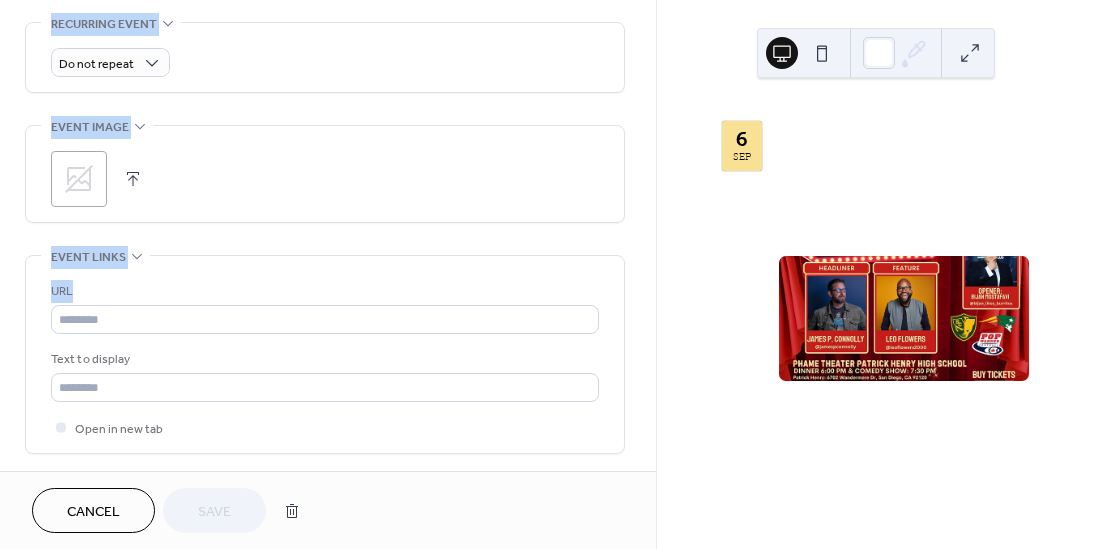 drag, startPoint x: 650, startPoint y: 279, endPoint x: 651, endPoint y: 323, distance: 44.011364 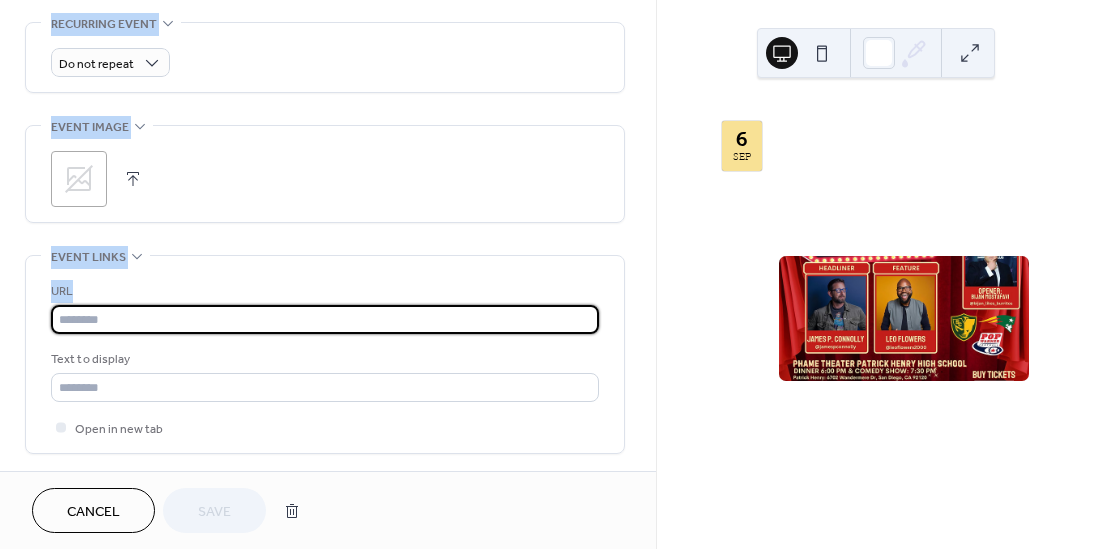 click at bounding box center (325, 319) 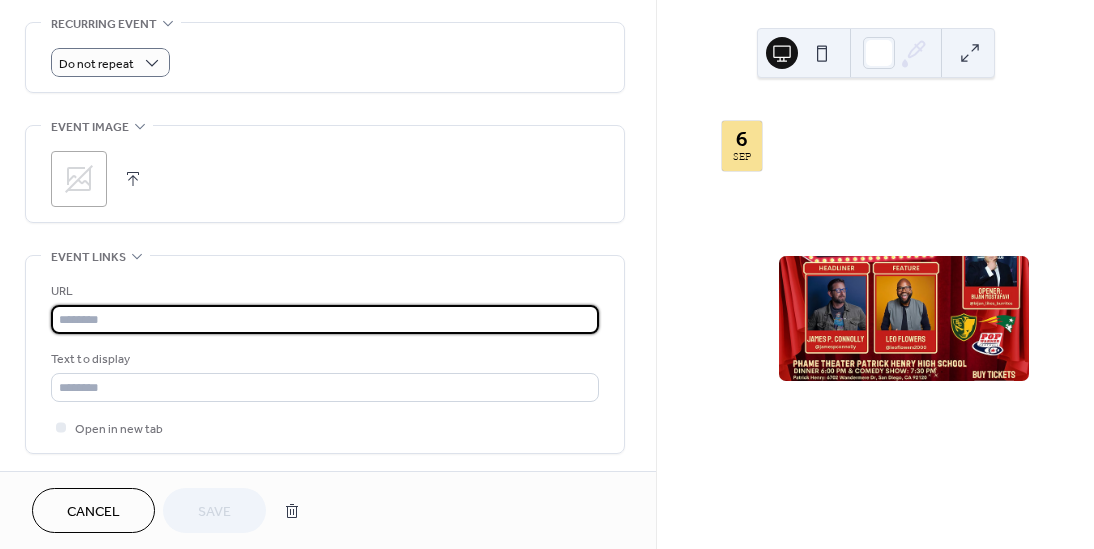 paste on "**********" 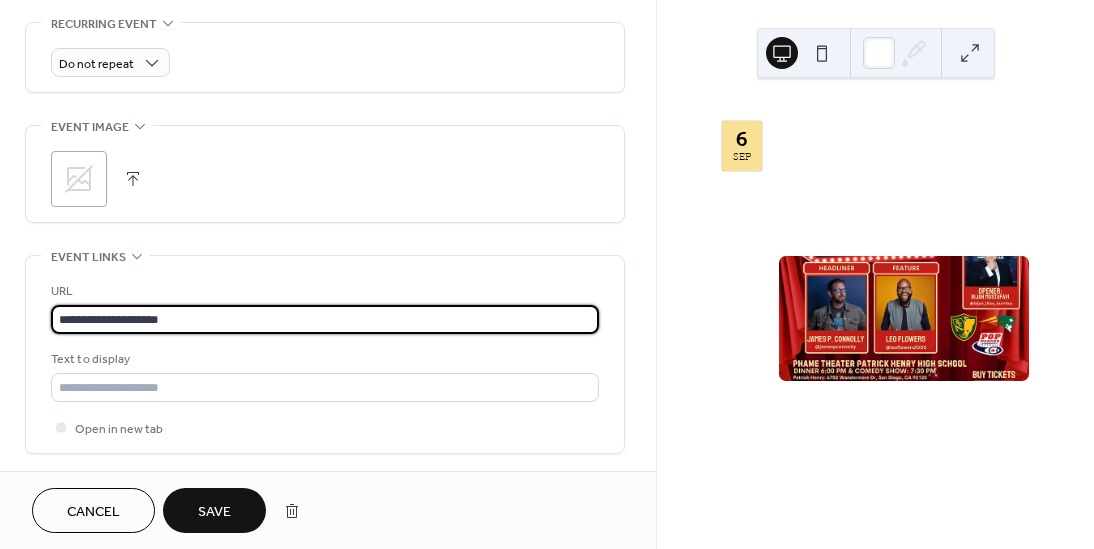 click on "**********" at bounding box center [325, 319] 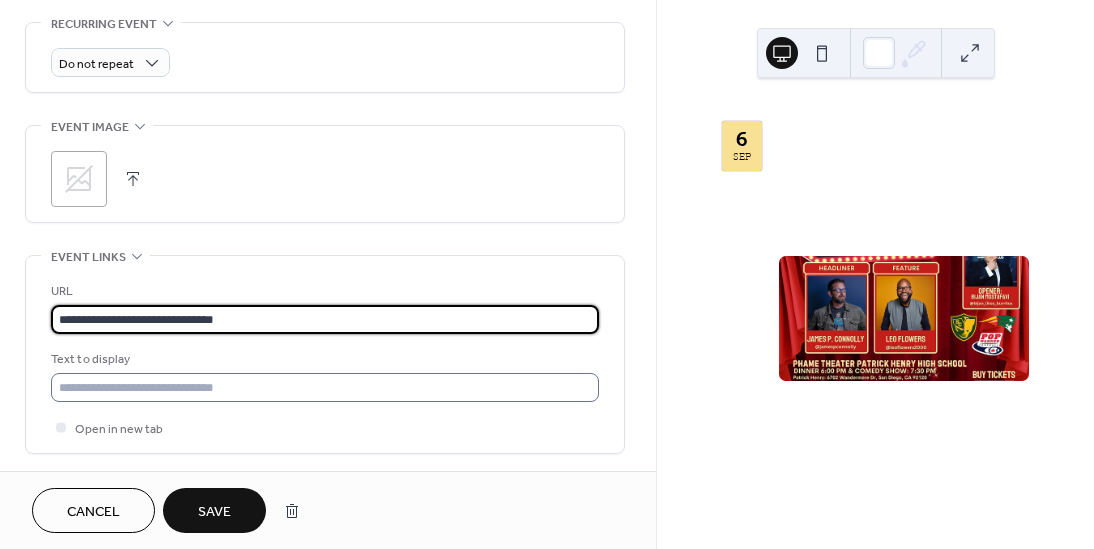 type on "**********" 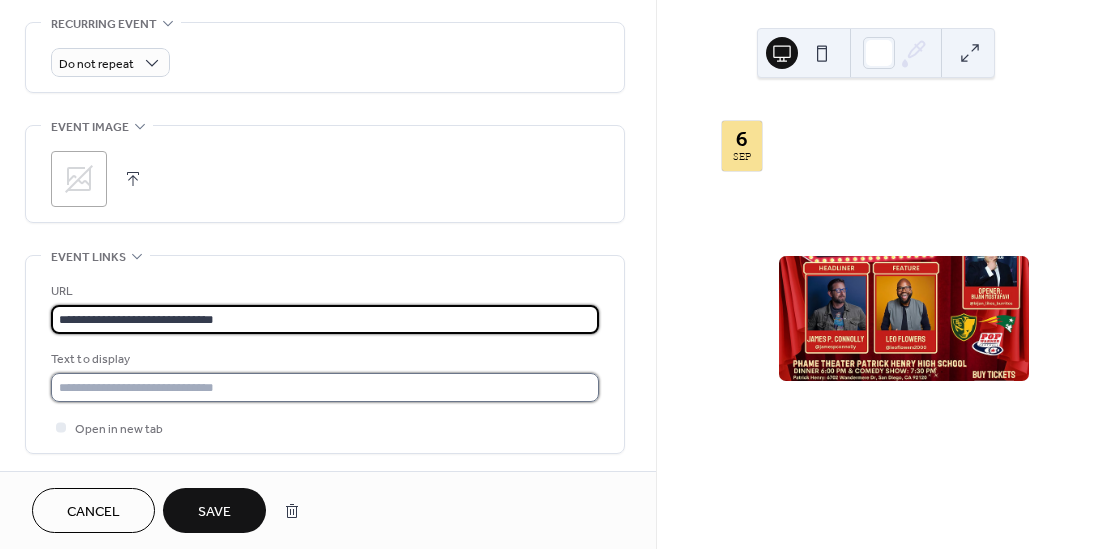 click at bounding box center (325, 387) 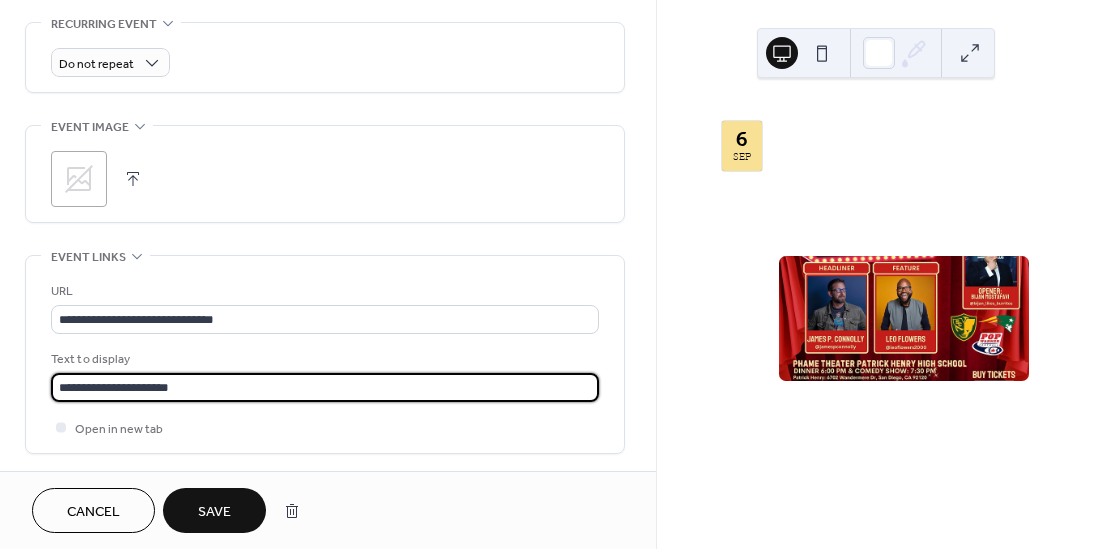 type on "**********" 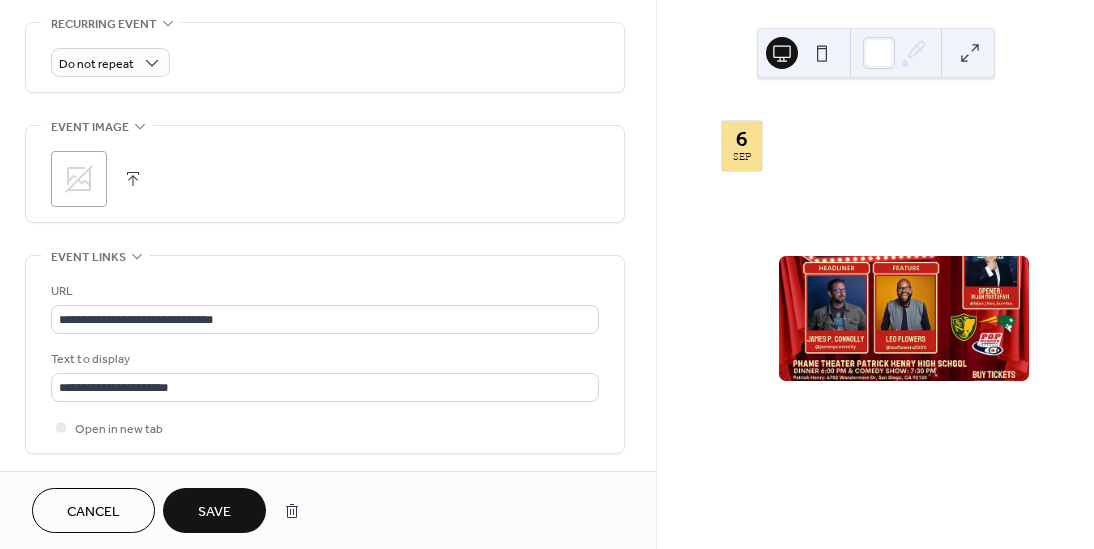 click on "Save" at bounding box center [214, 512] 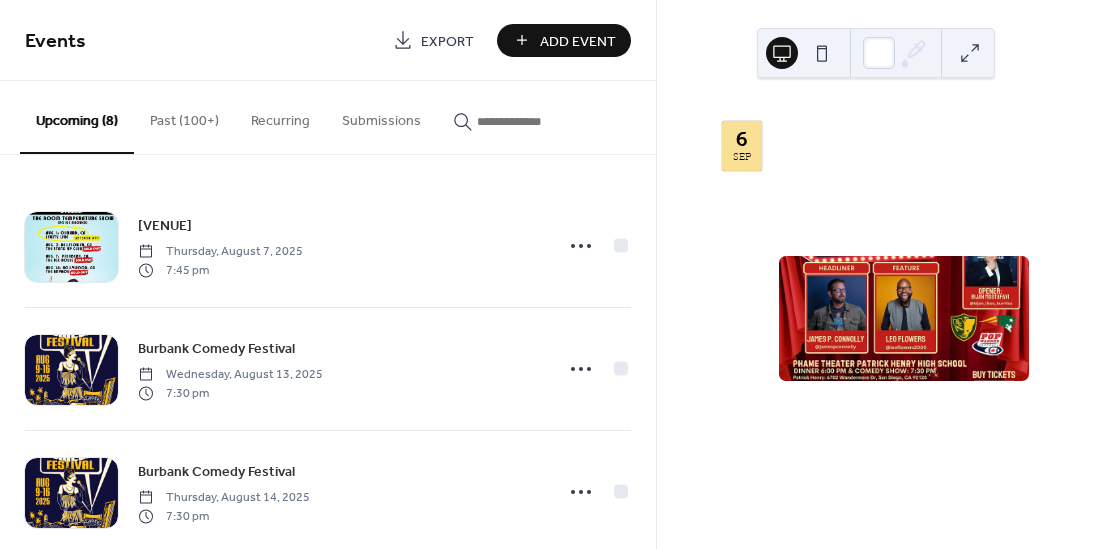 scroll, scrollTop: 354, scrollLeft: 0, axis: vertical 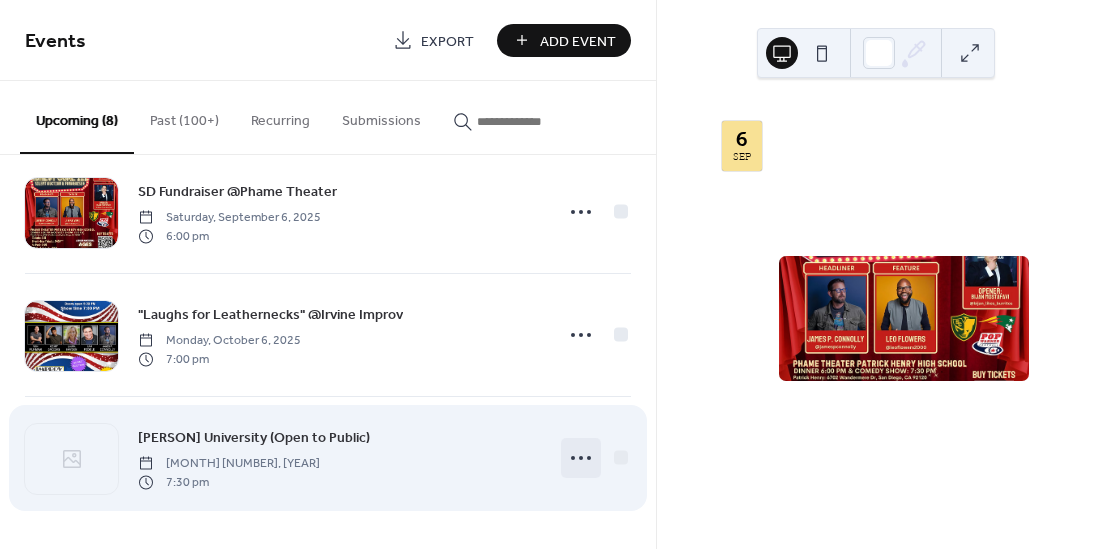 click 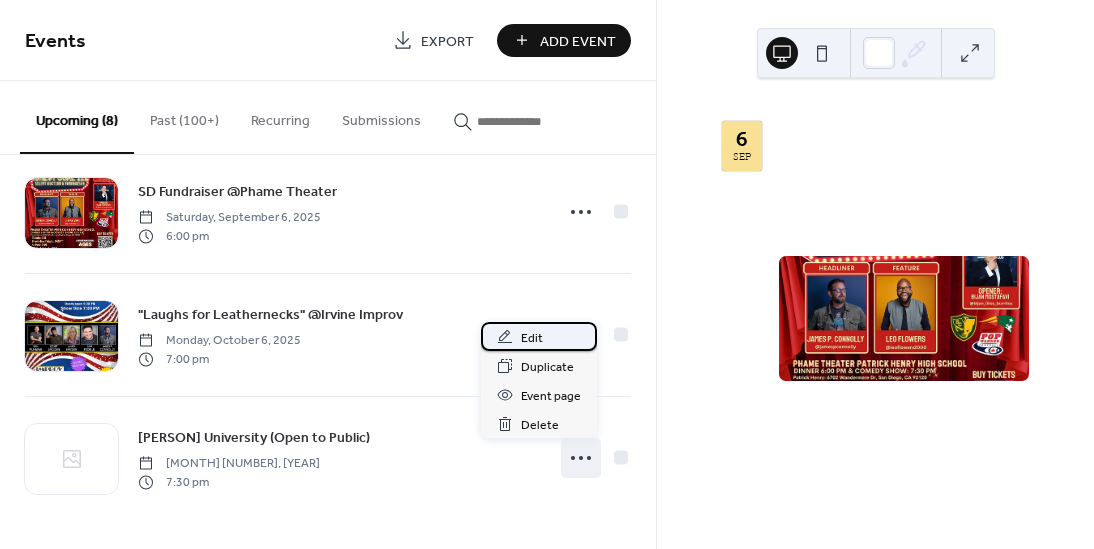 click on "Edit" at bounding box center (532, 338) 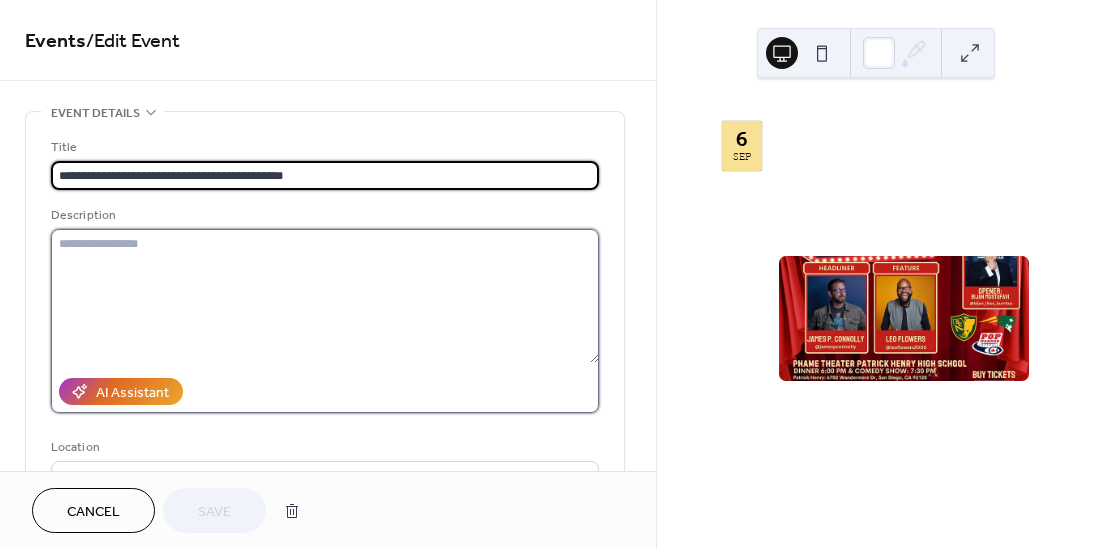 click at bounding box center [325, 296] 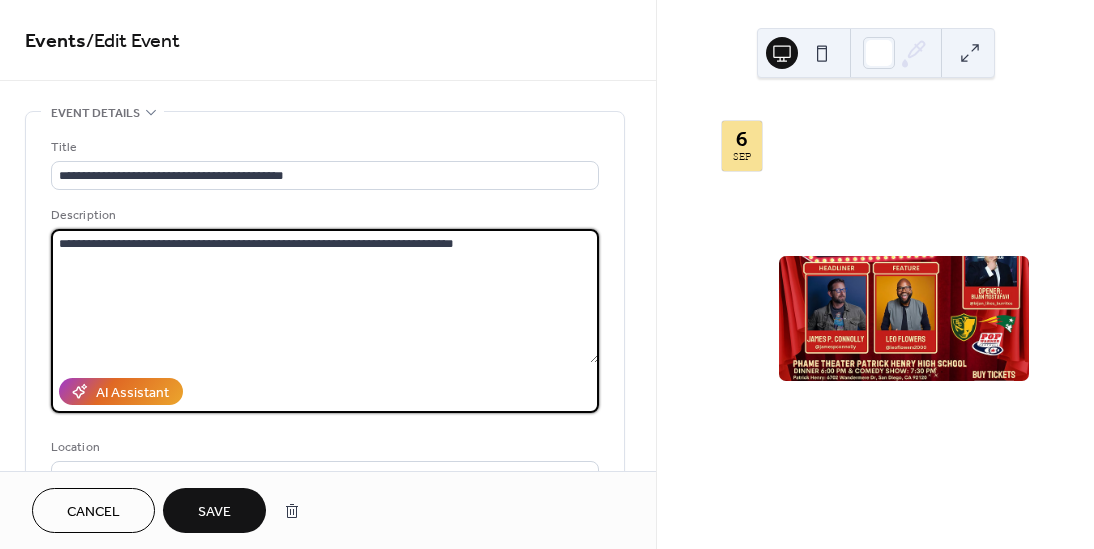 click on "**********" at bounding box center [325, 296] 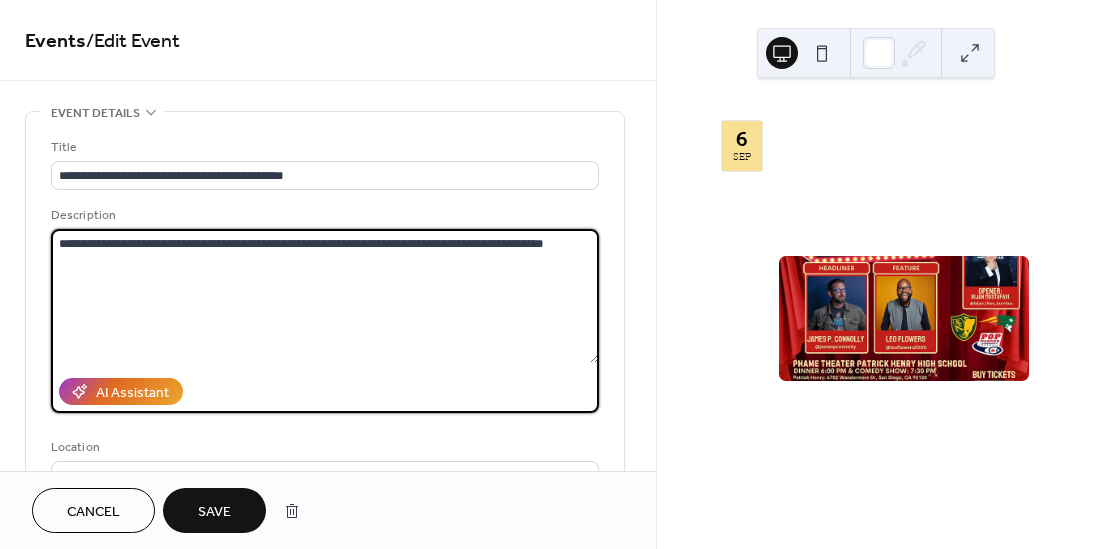click on "**********" at bounding box center (325, 296) 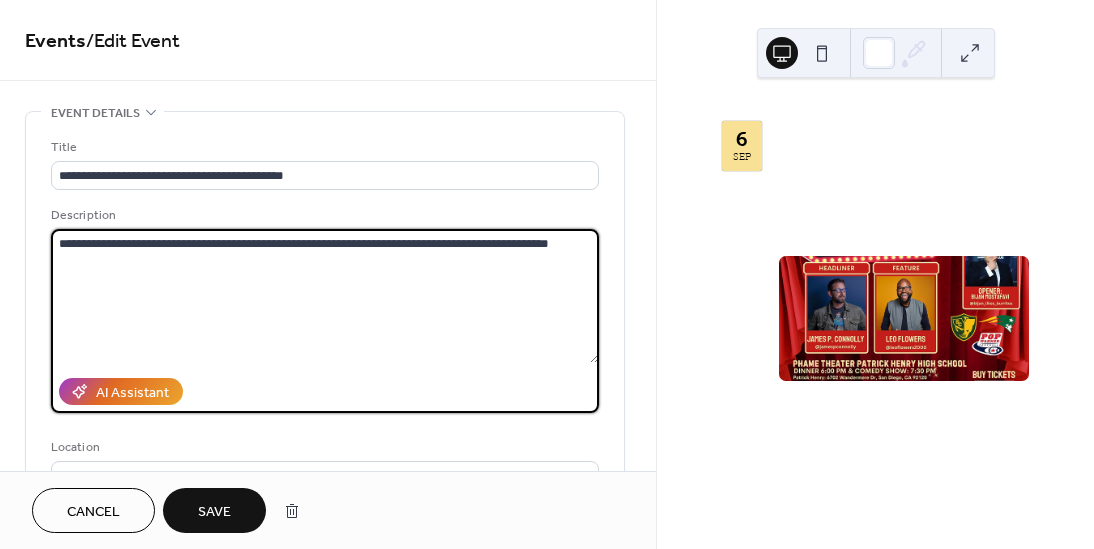 type on "**********" 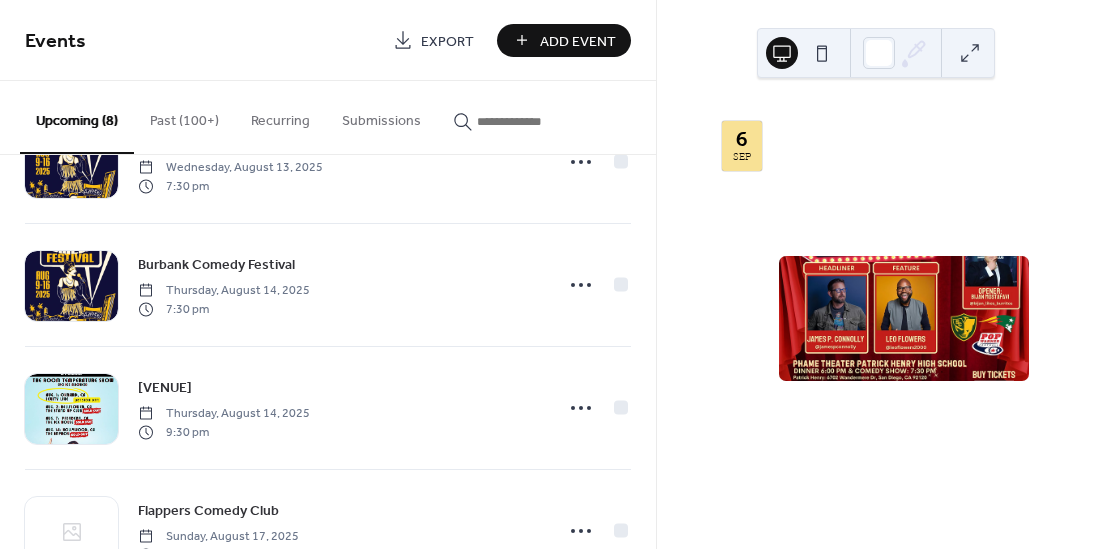 scroll, scrollTop: 442, scrollLeft: 0, axis: vertical 